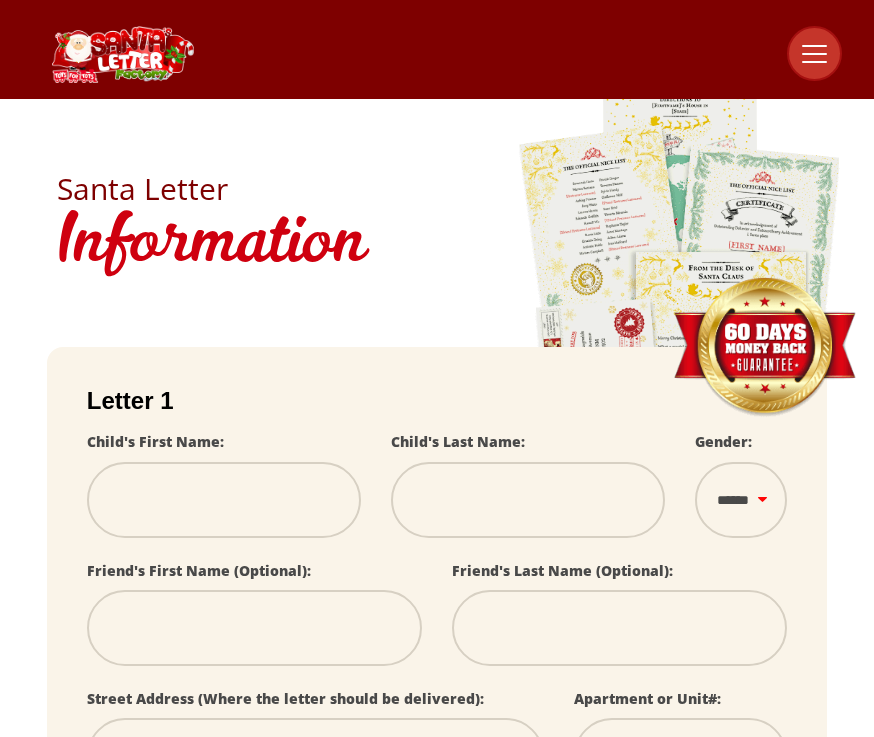 scroll, scrollTop: 0, scrollLeft: 0, axis: both 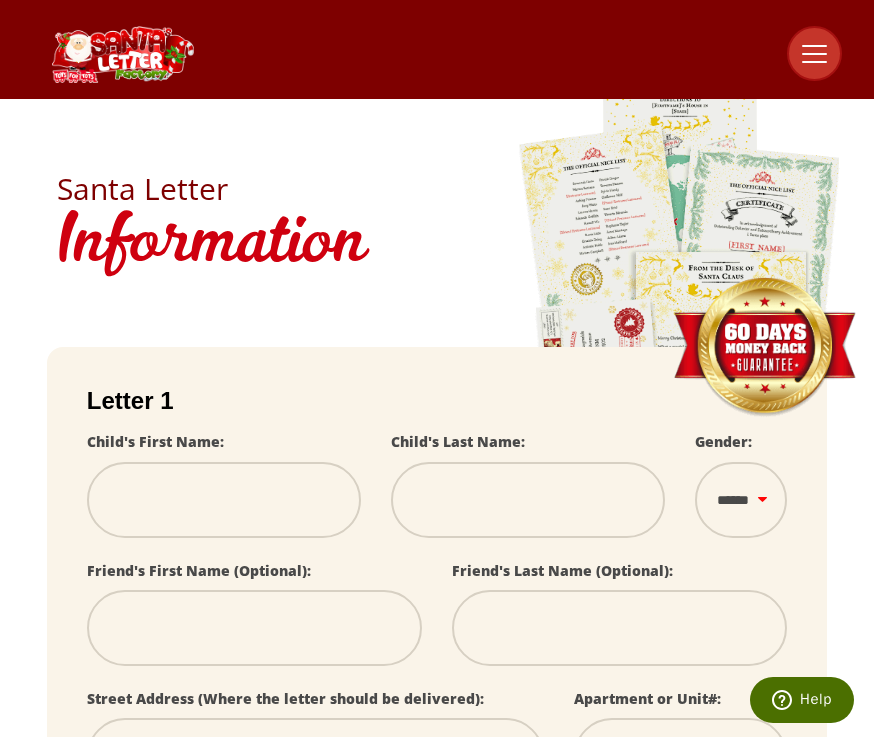 click at bounding box center (224, 500) 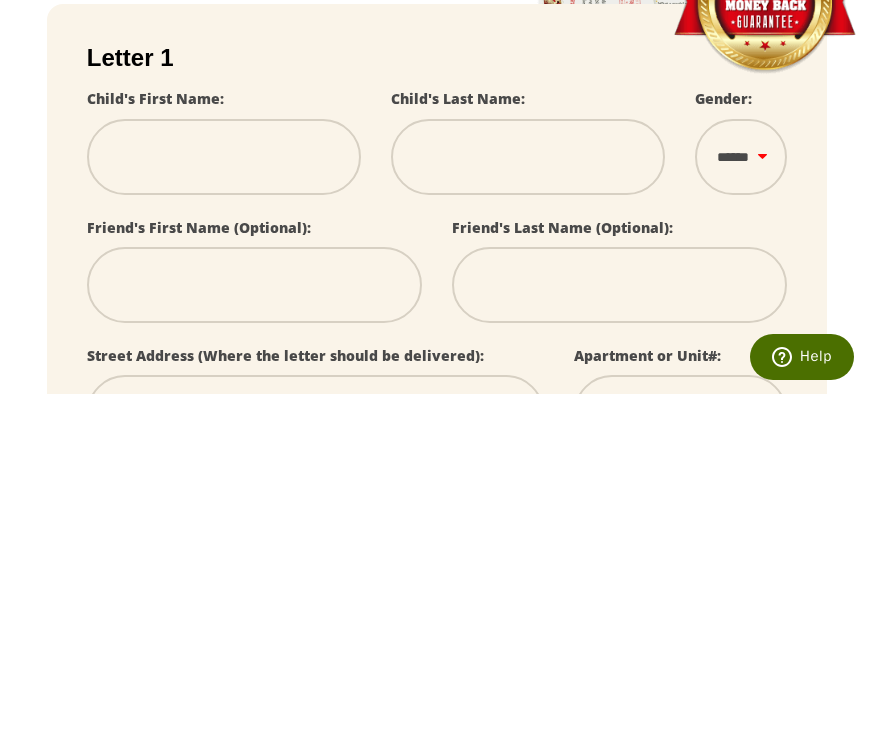 type on "*" 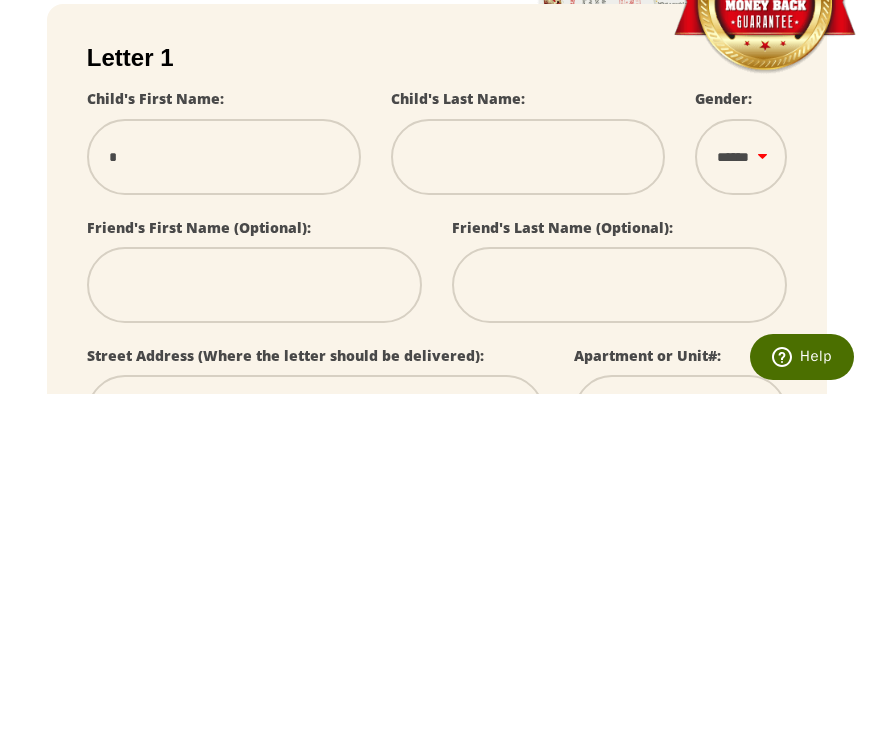 select 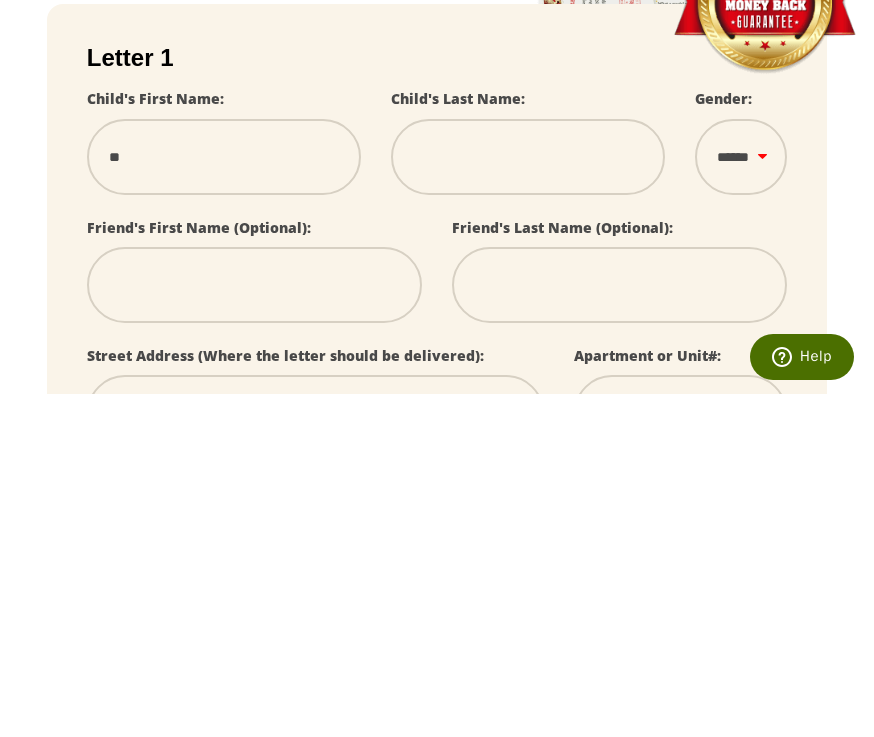 select 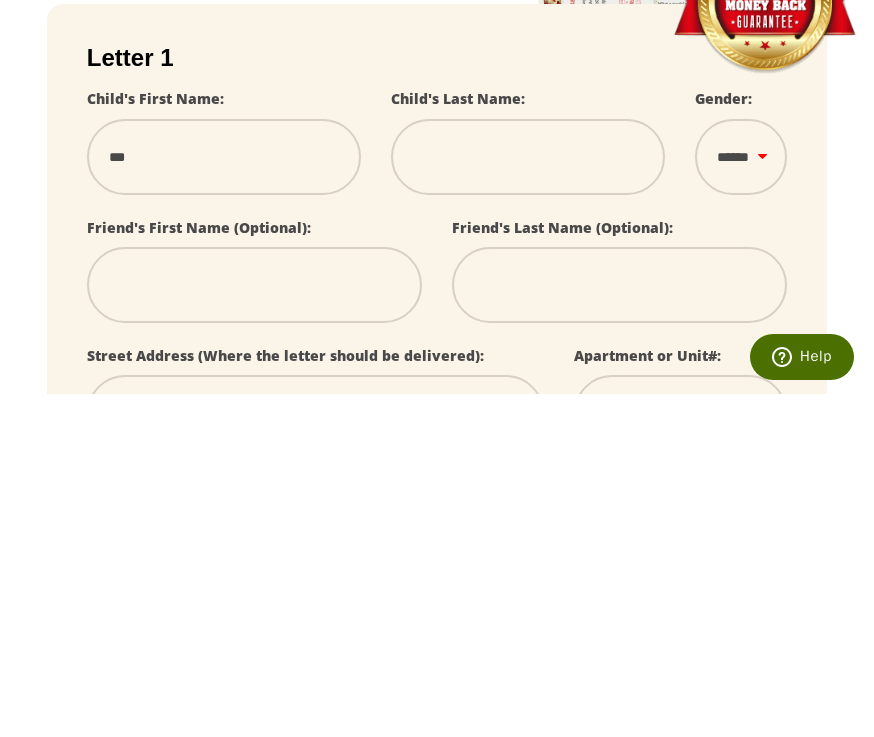 type on "****" 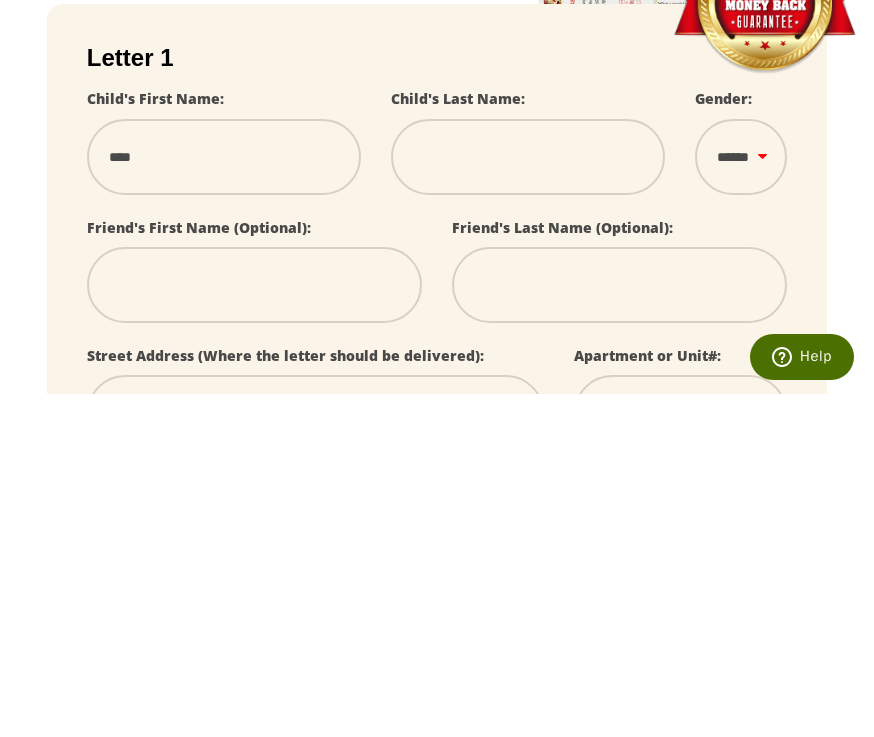 select 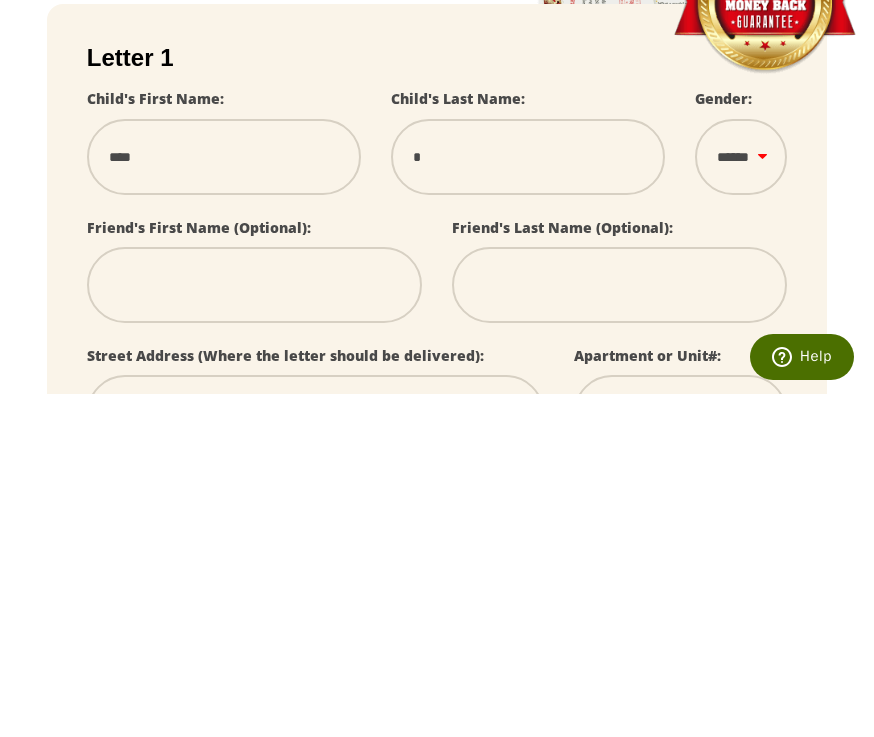 type on "**" 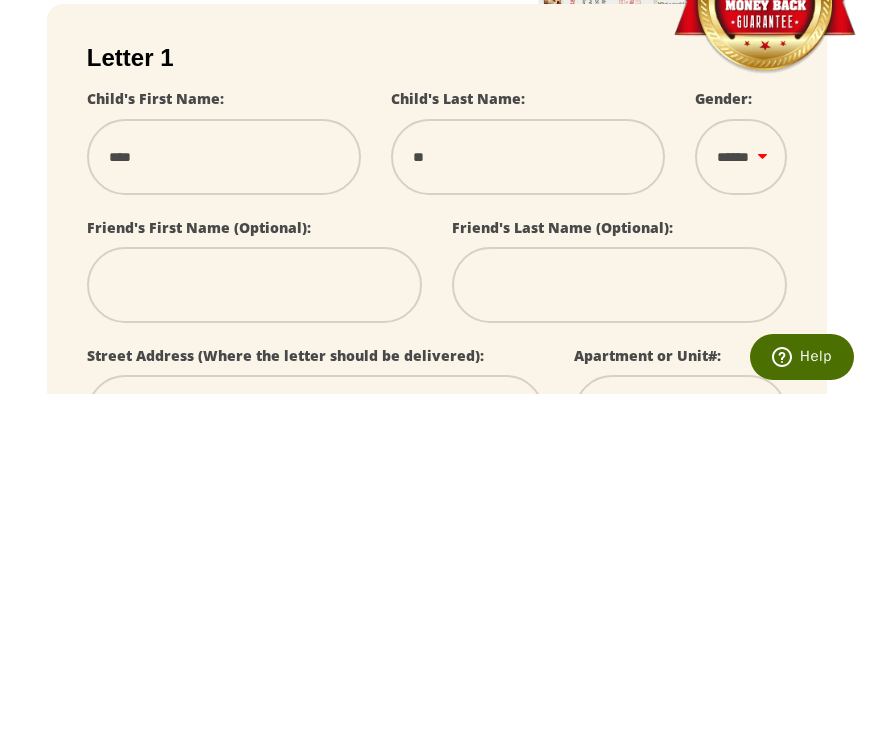 select 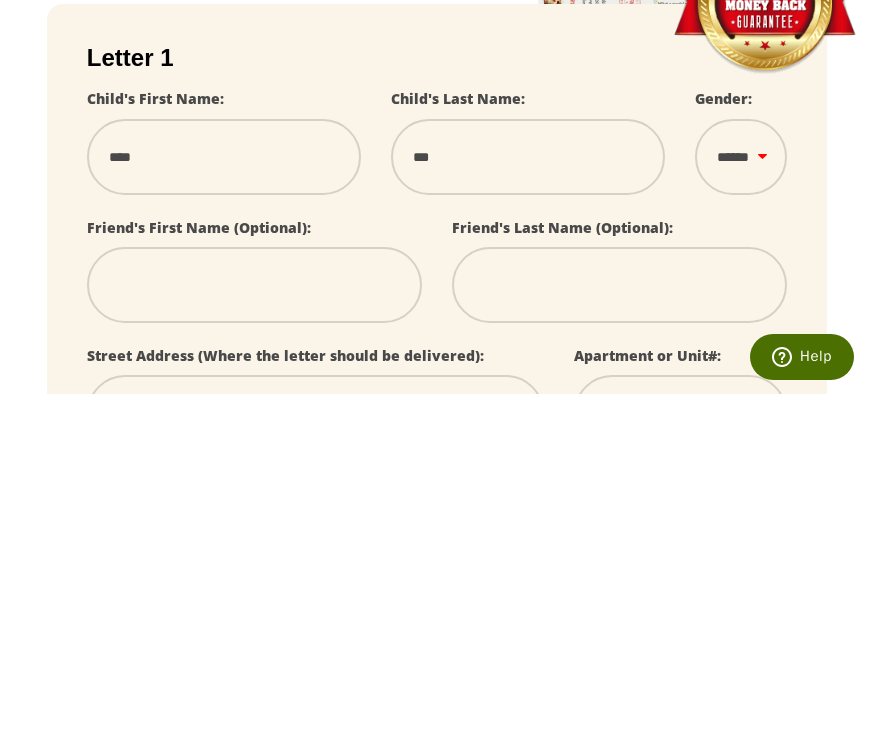 select 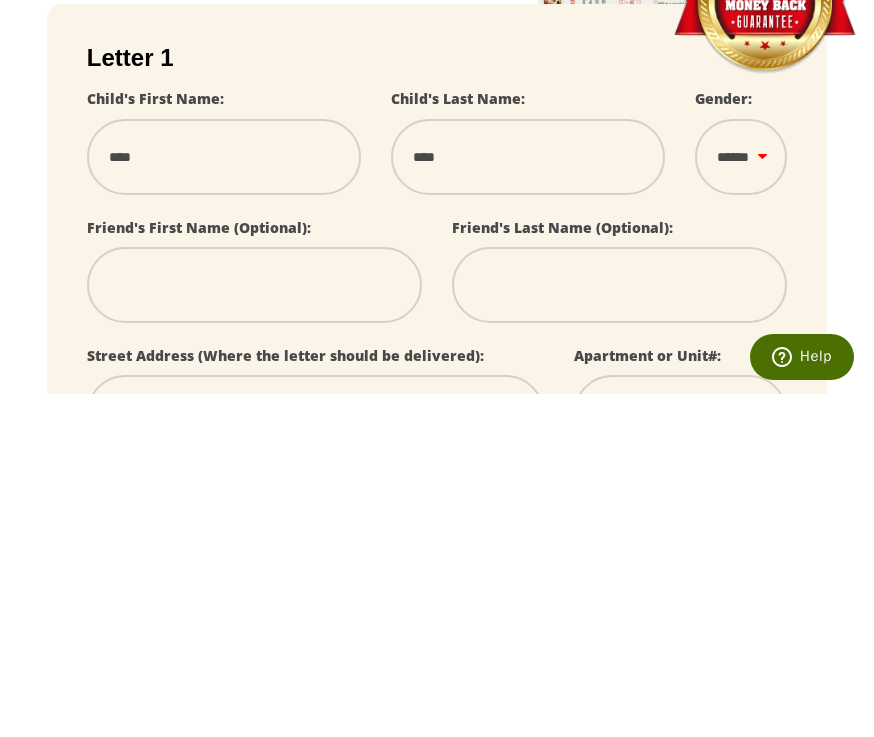 select 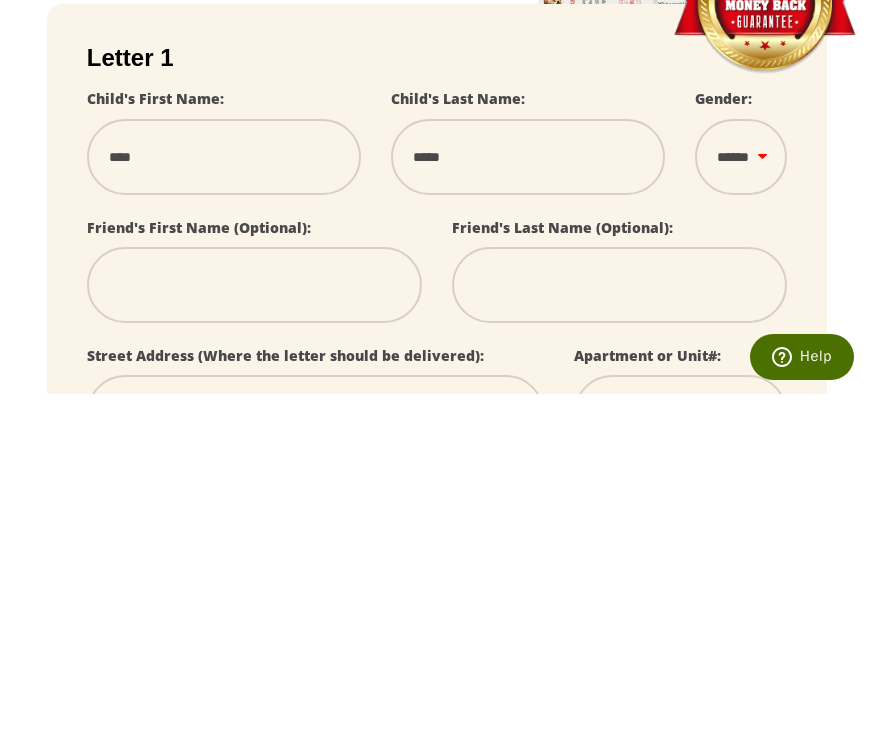select 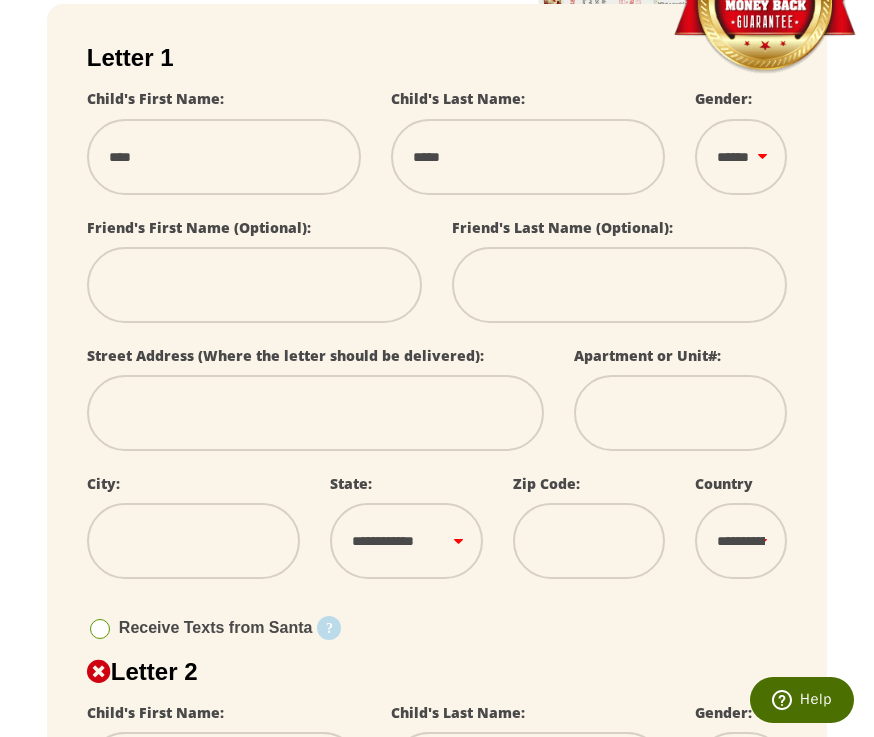 select on "*" 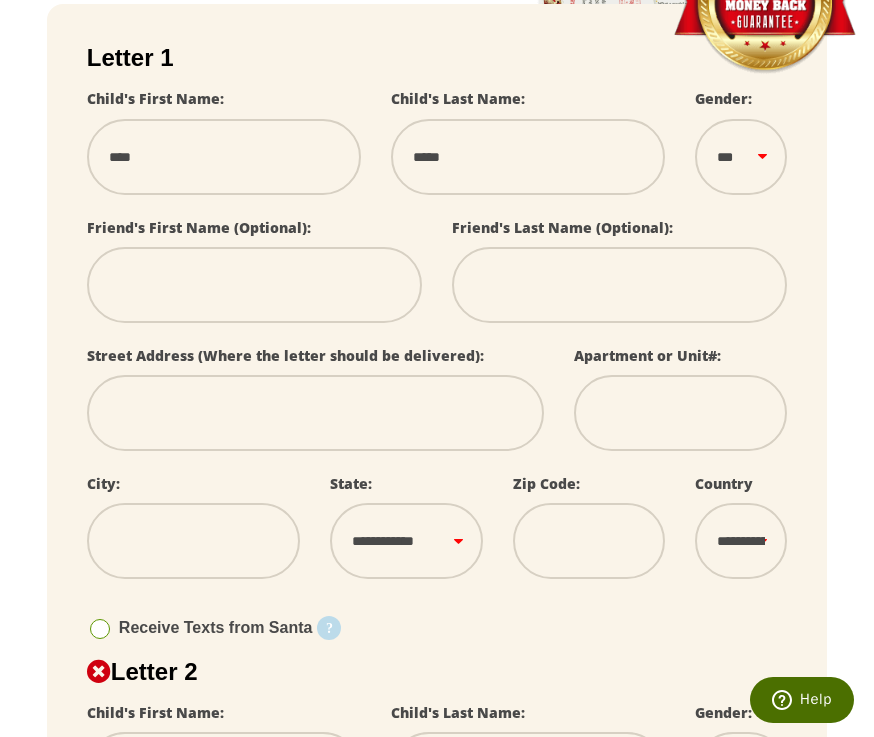 select 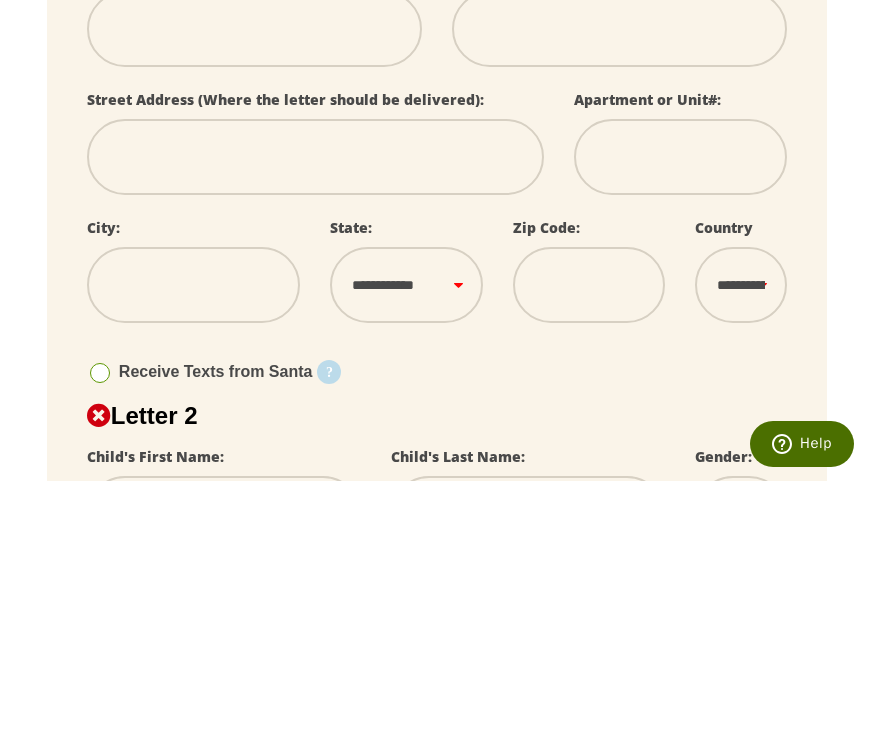 type on "*" 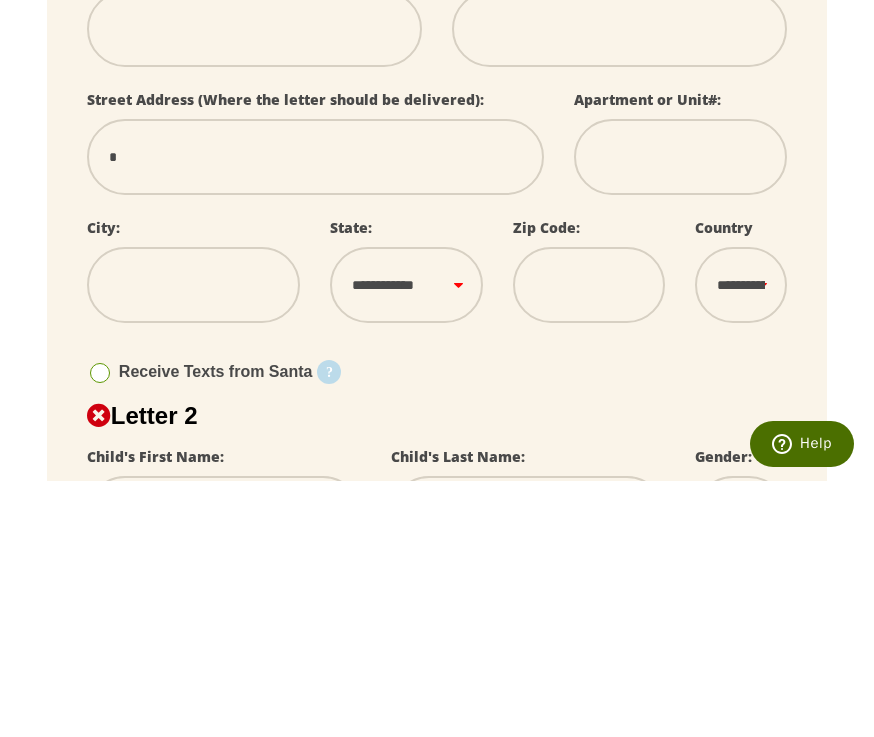 select 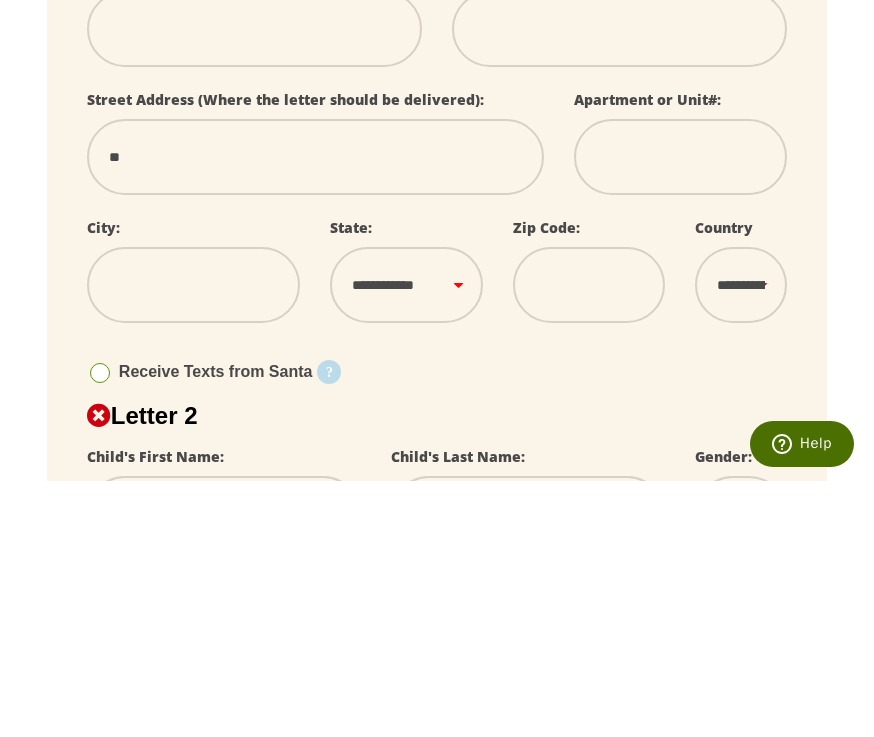 type on "***" 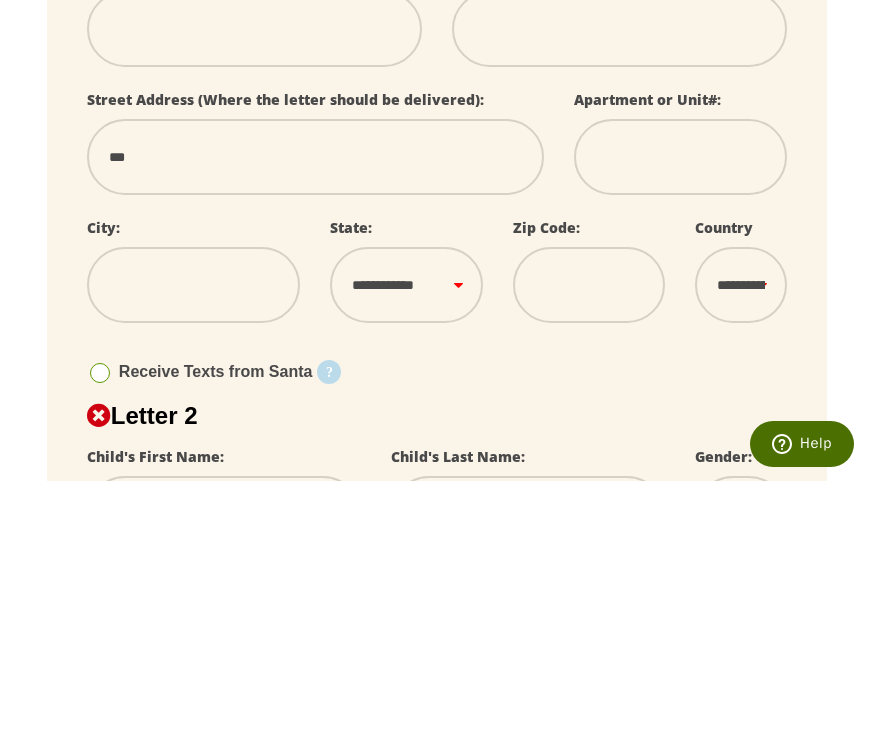 select 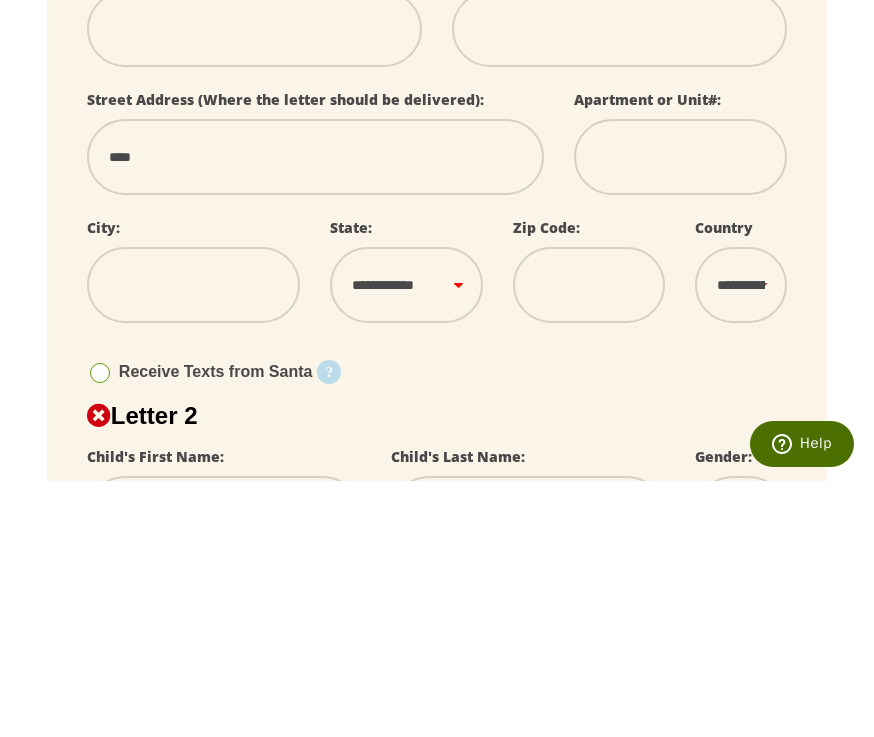 select 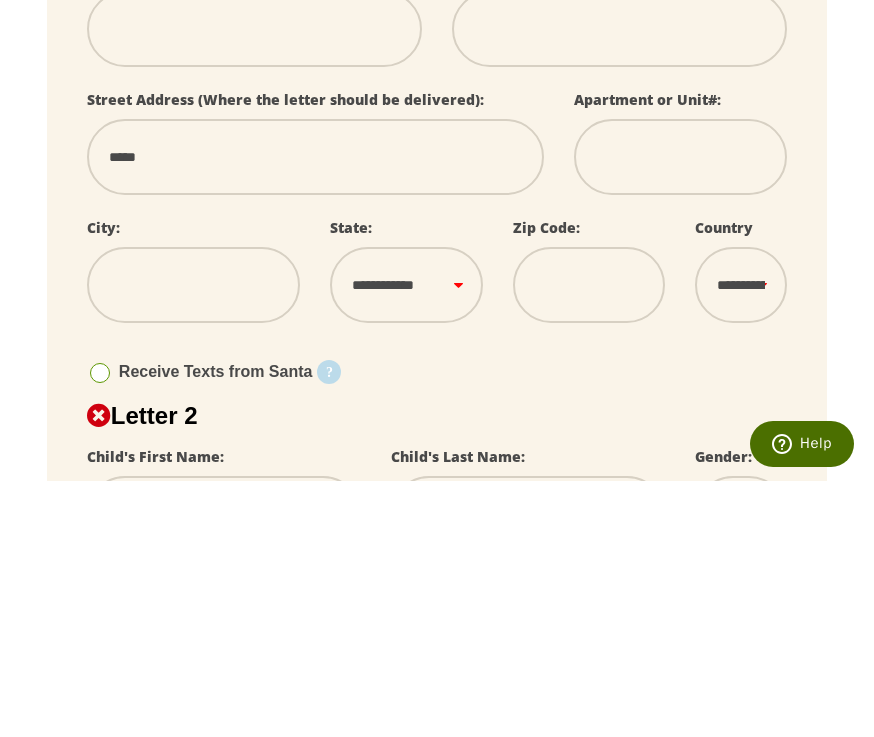 select 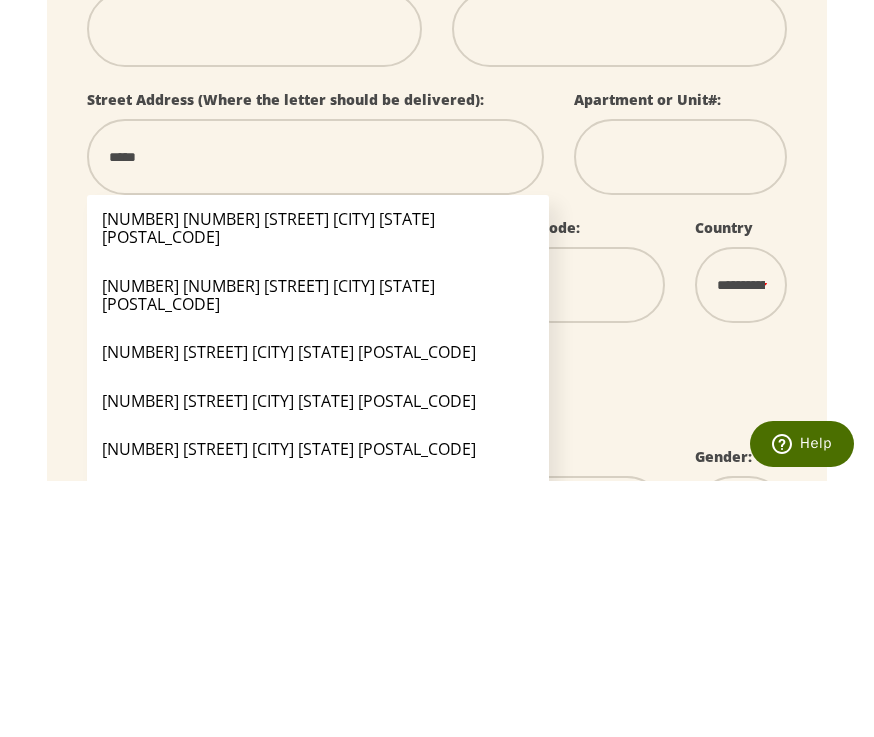 type 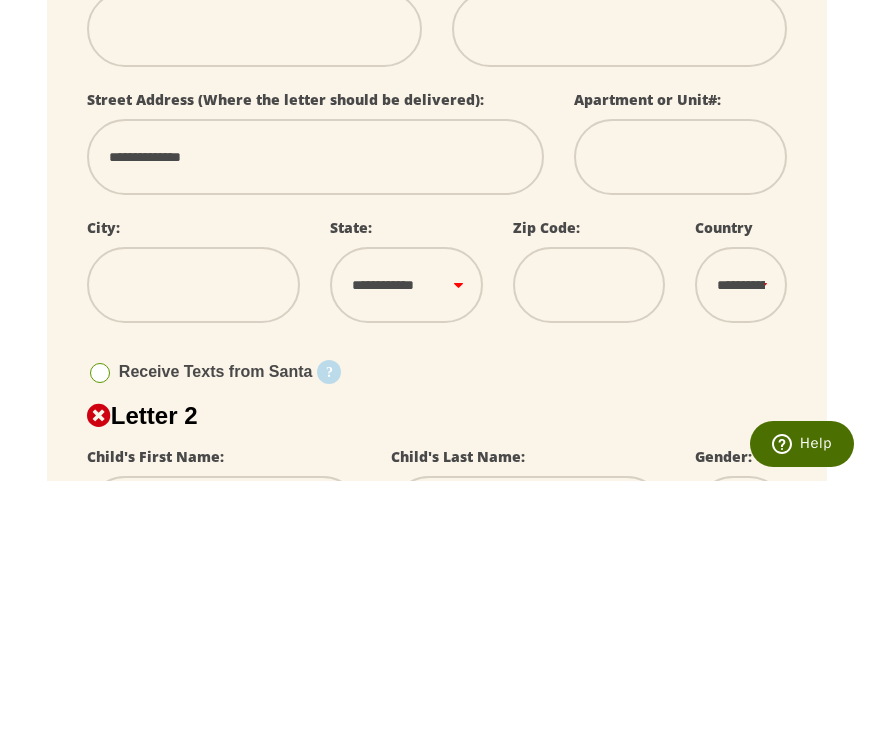 click at bounding box center [193, 541] 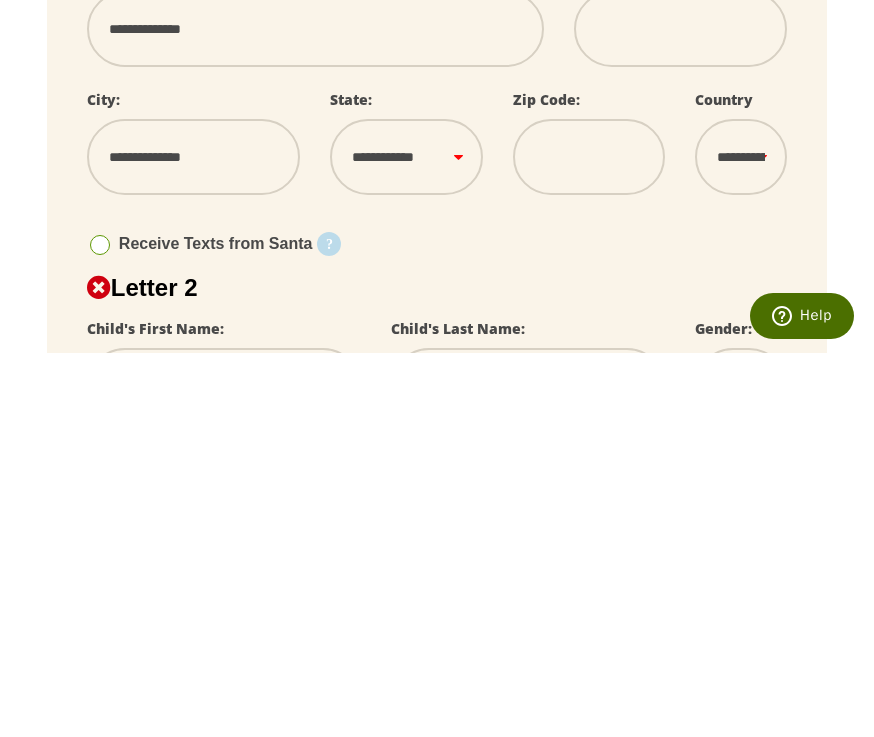 click on "**********" at bounding box center (406, 541) 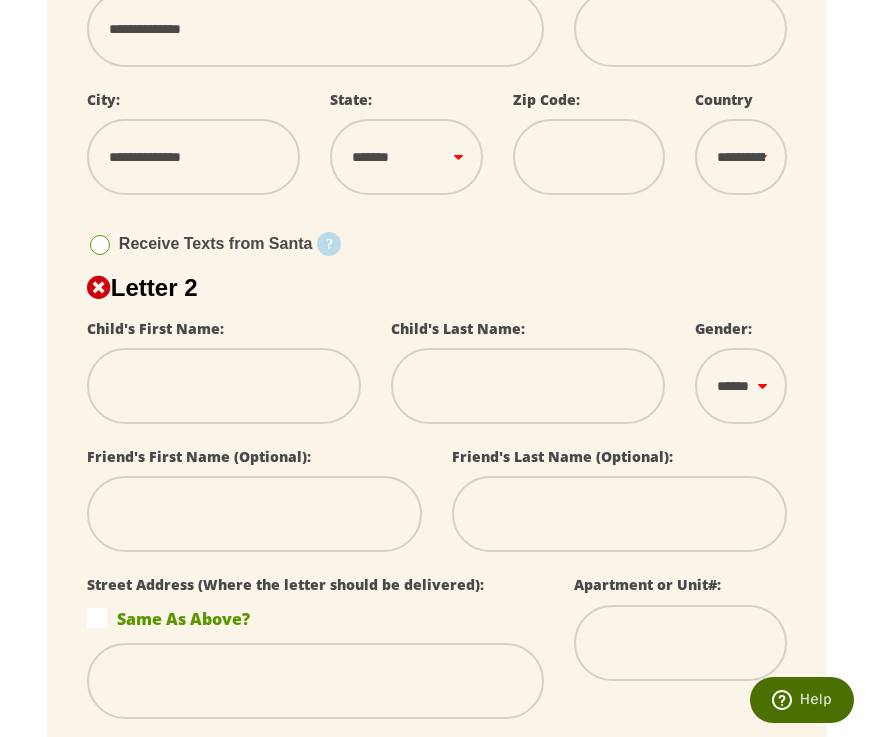 click at bounding box center (589, 157) 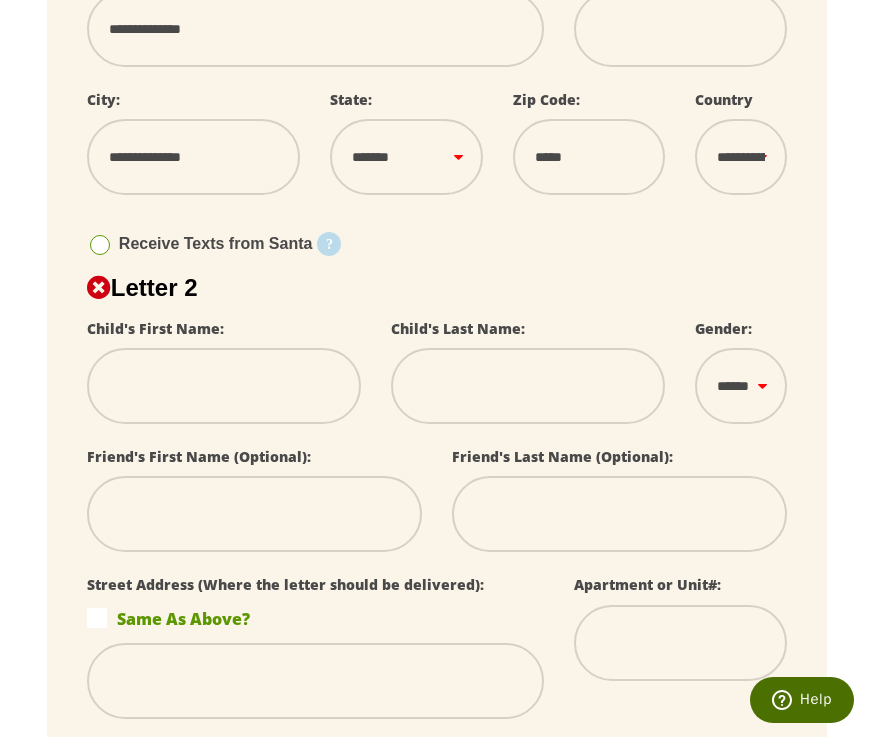 scroll, scrollTop: 709, scrollLeft: 0, axis: vertical 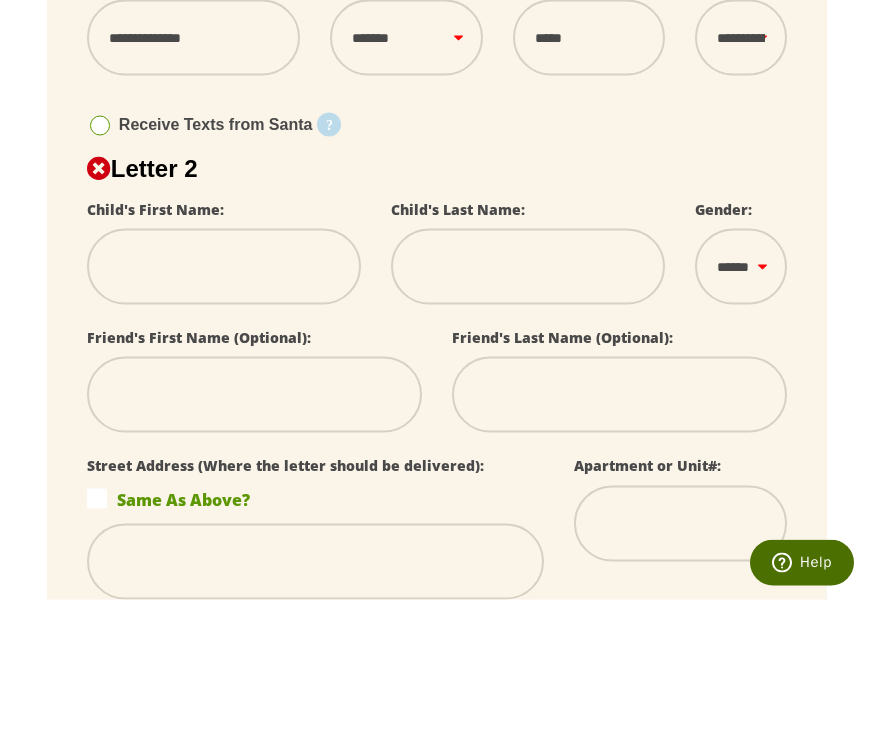 click on "Receive Texts from Santa" at bounding box center (200, 262) 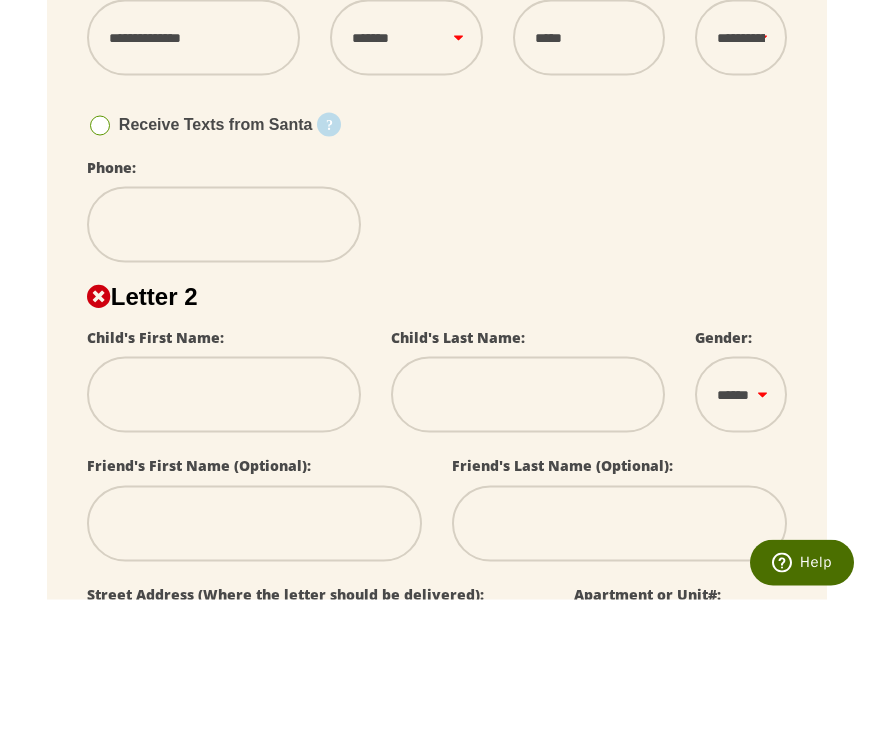 scroll, scrollTop: 847, scrollLeft: 0, axis: vertical 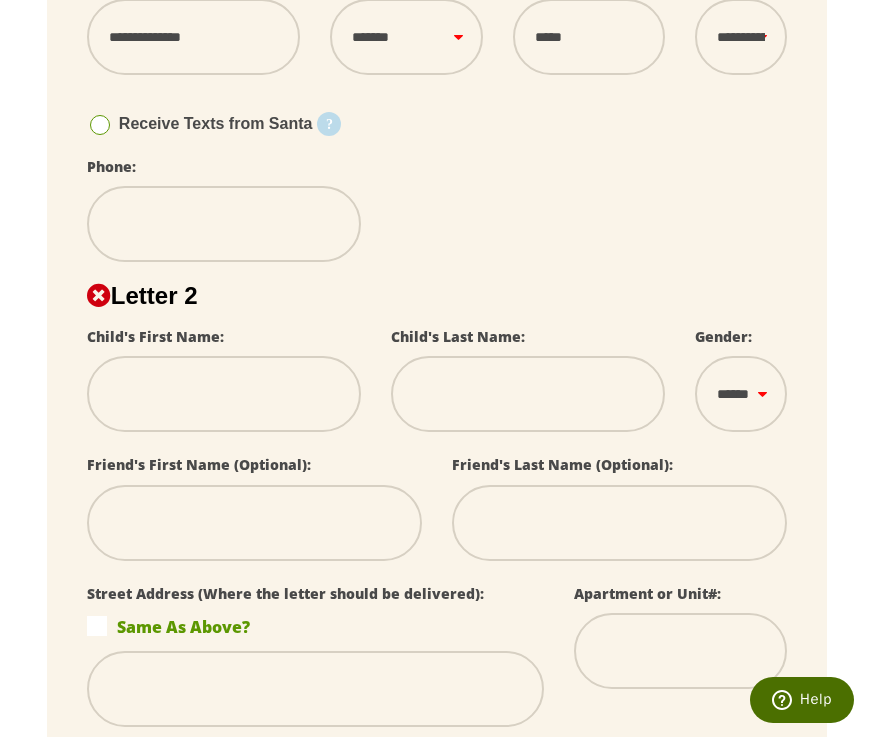 click at bounding box center [100, 125] 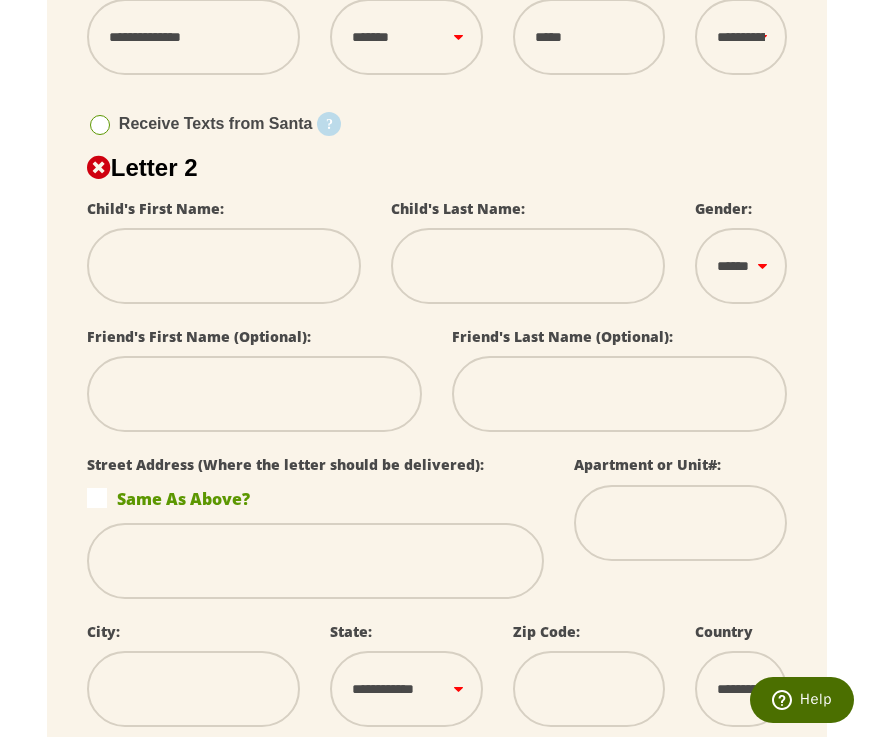 click at bounding box center [224, 266] 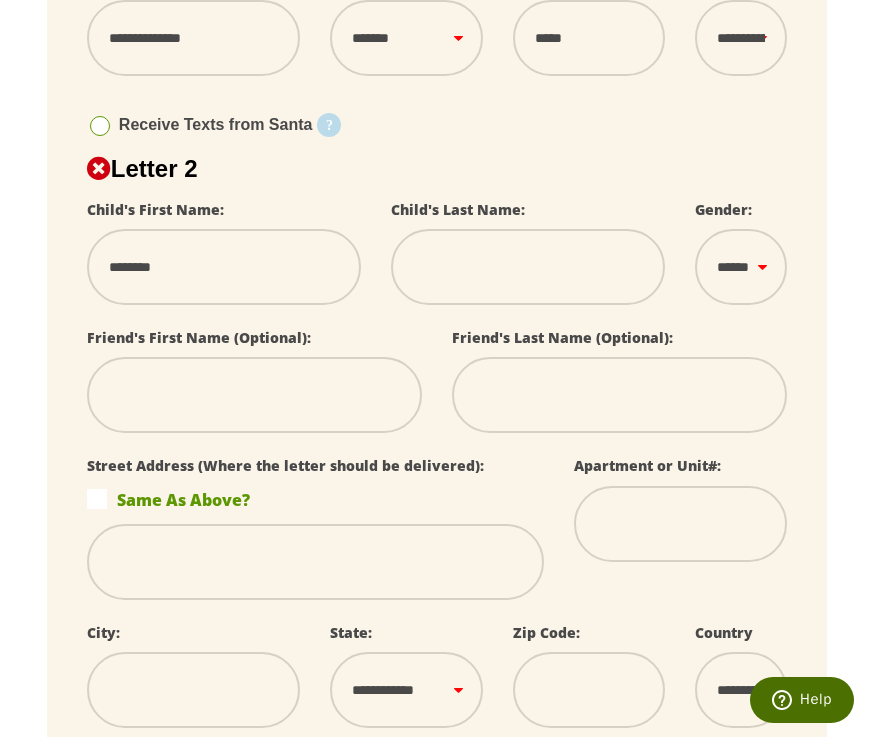 click at bounding box center [528, 267] 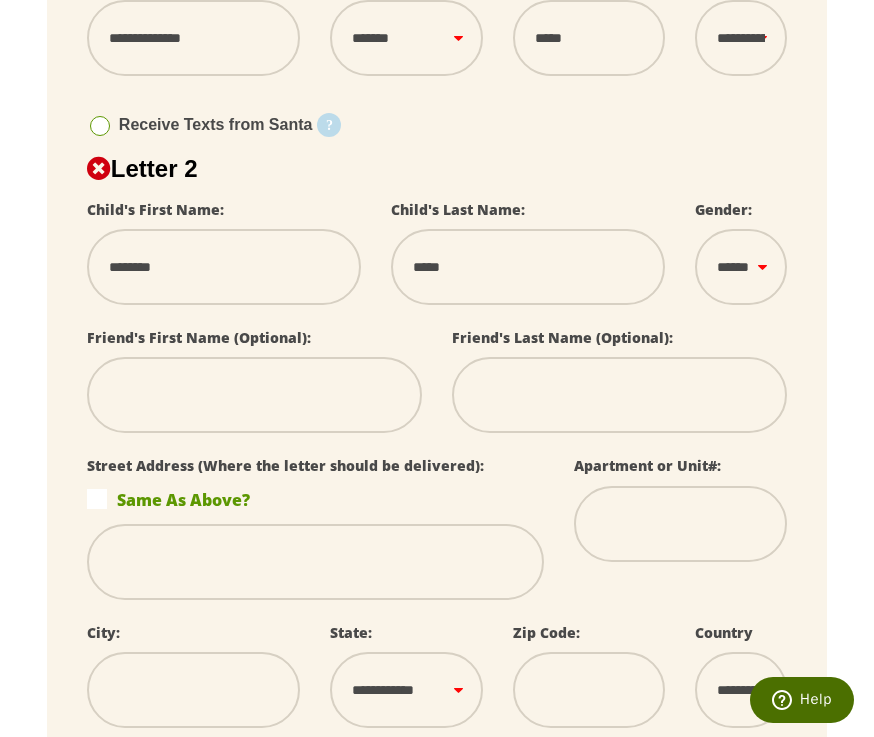 click on "******   ***   ****" at bounding box center (741, 267) 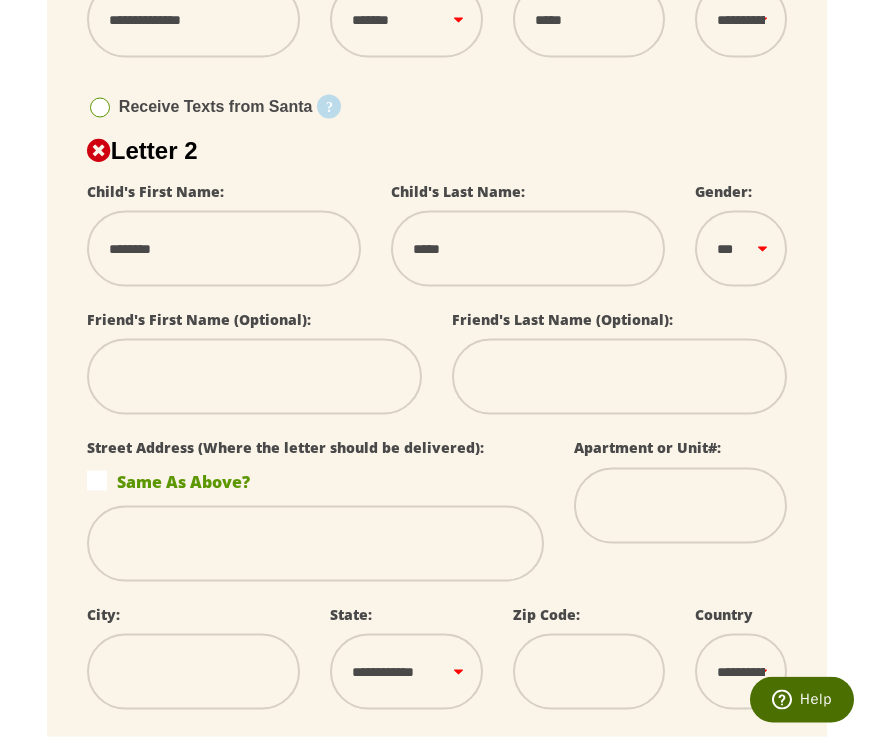 scroll, scrollTop: 865, scrollLeft: 0, axis: vertical 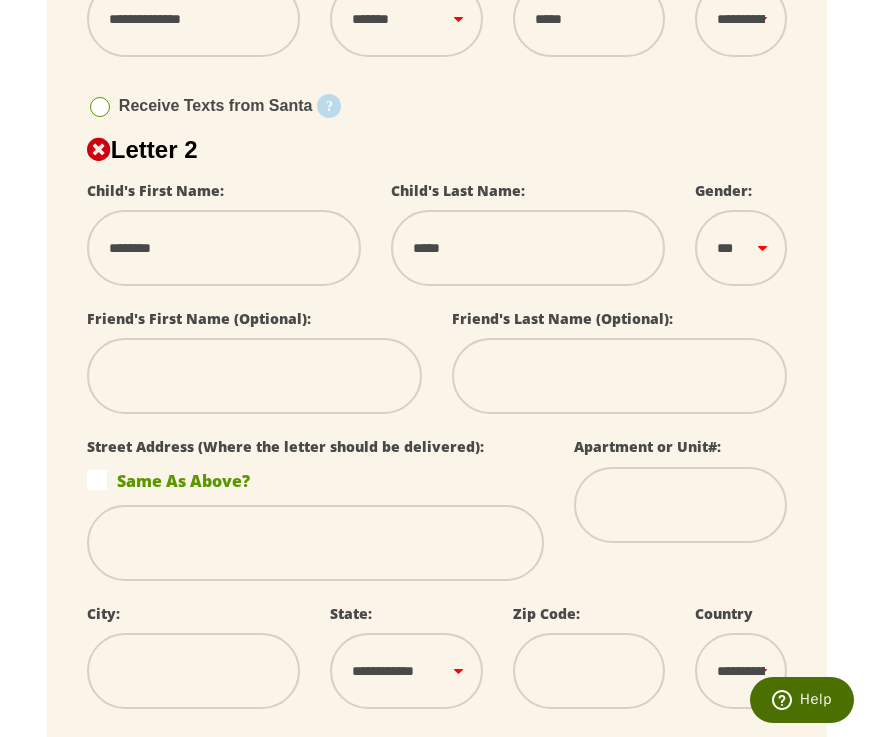 click at bounding box center (315, 543) 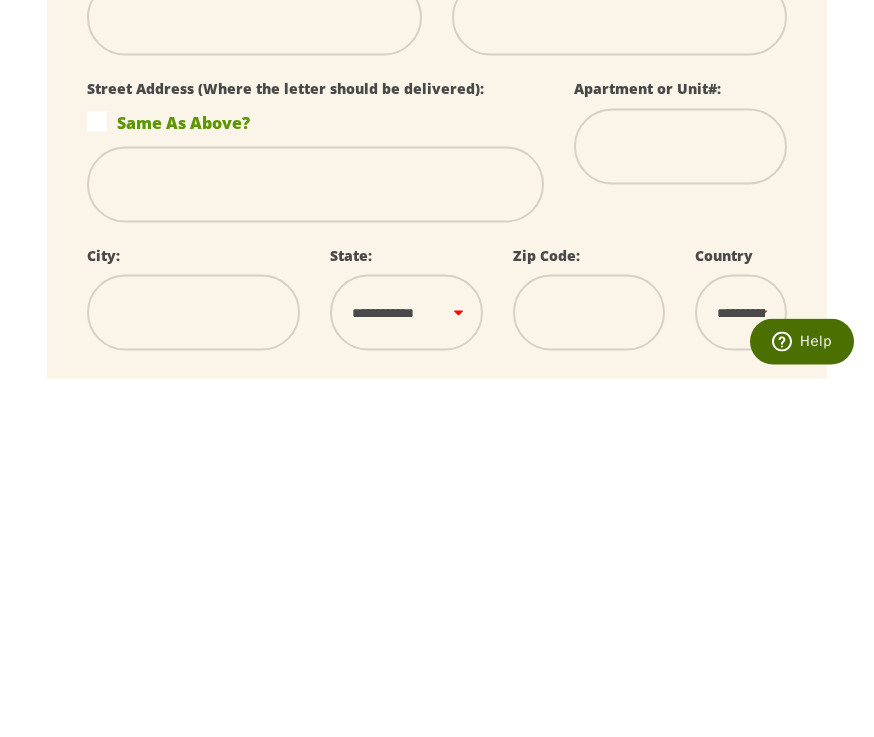 click on "Same As Above?" at bounding box center [315, 480] 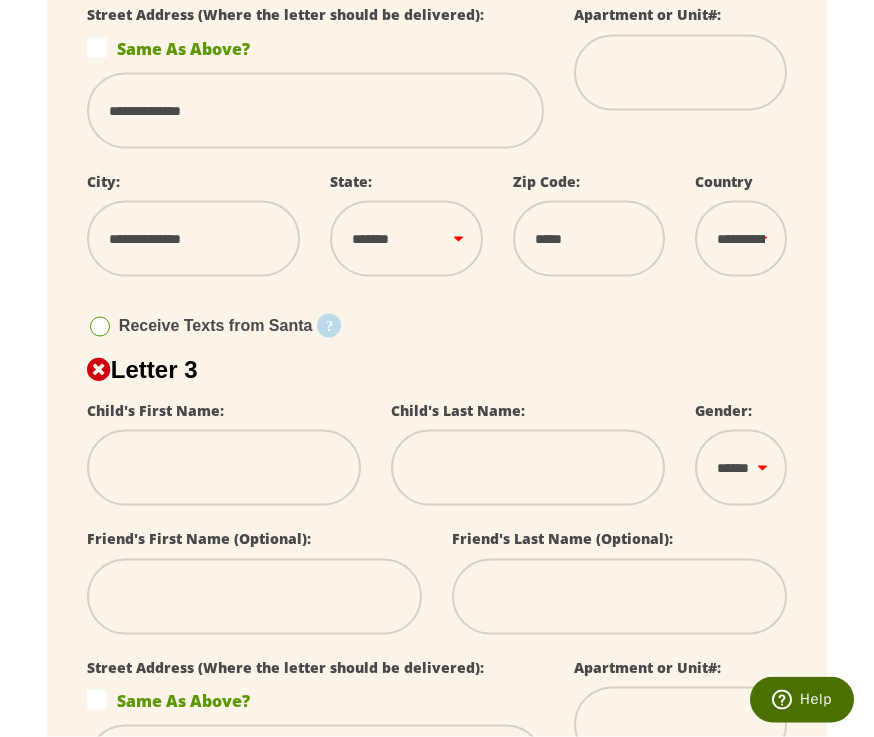 scroll, scrollTop: 1301, scrollLeft: 0, axis: vertical 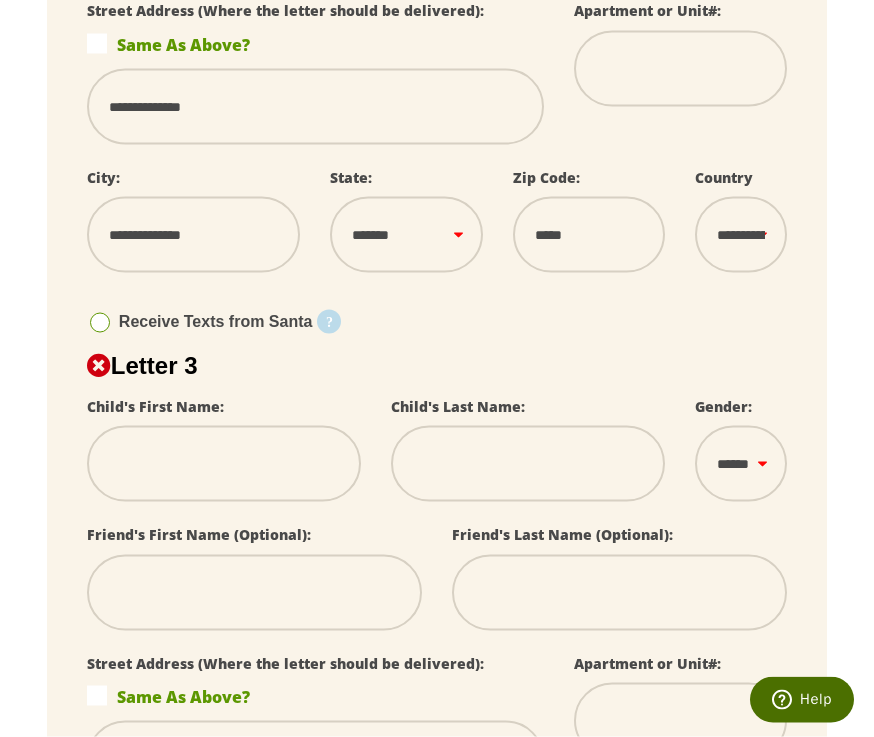 click at bounding box center (224, 464) 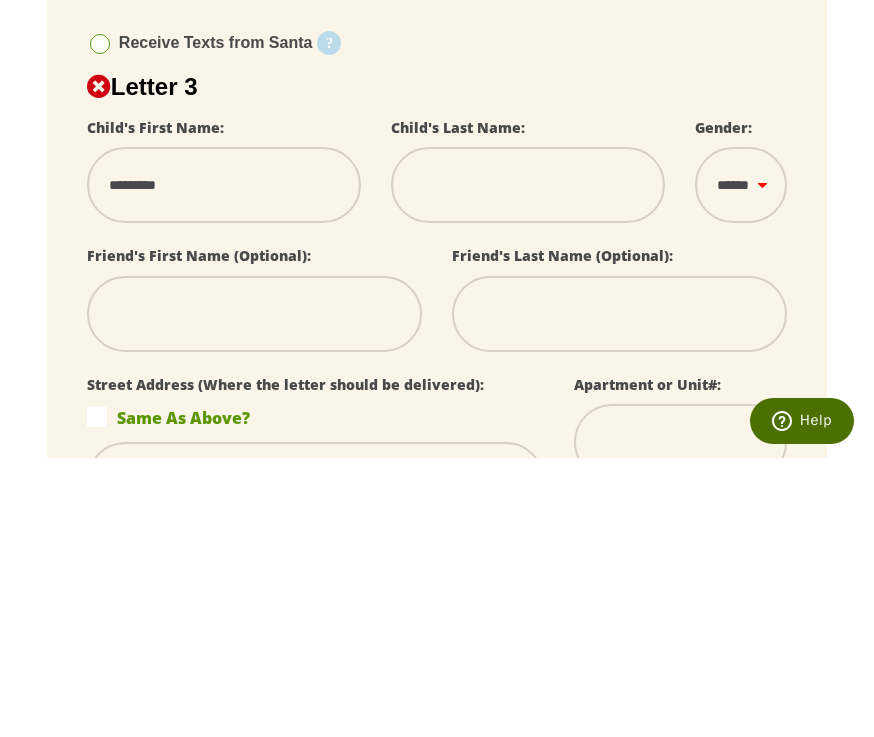 click at bounding box center (528, 464) 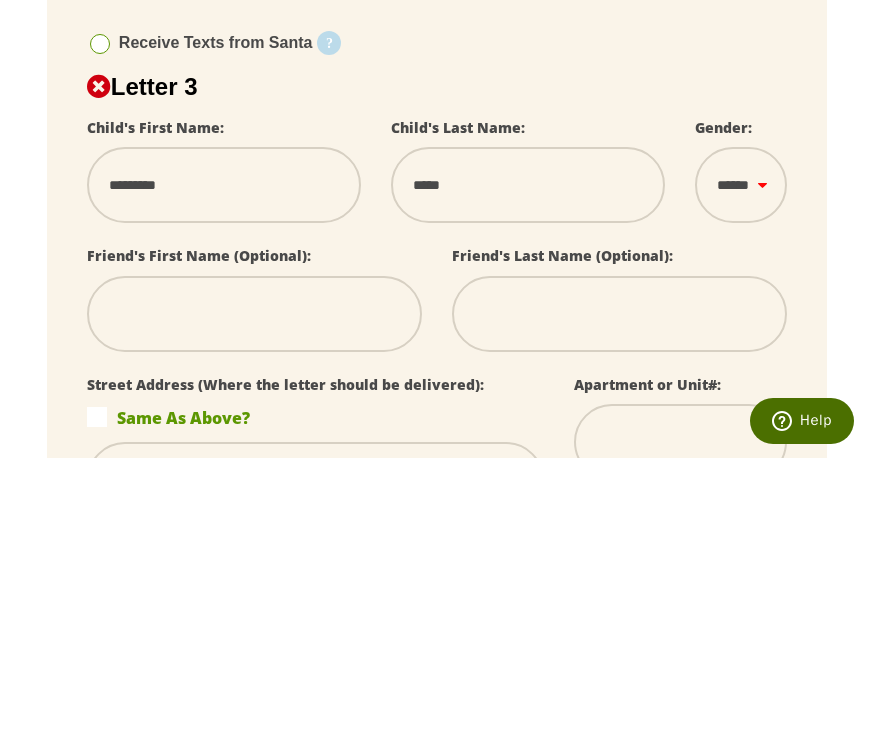 click on "******   ***   ****" at bounding box center (741, 464) 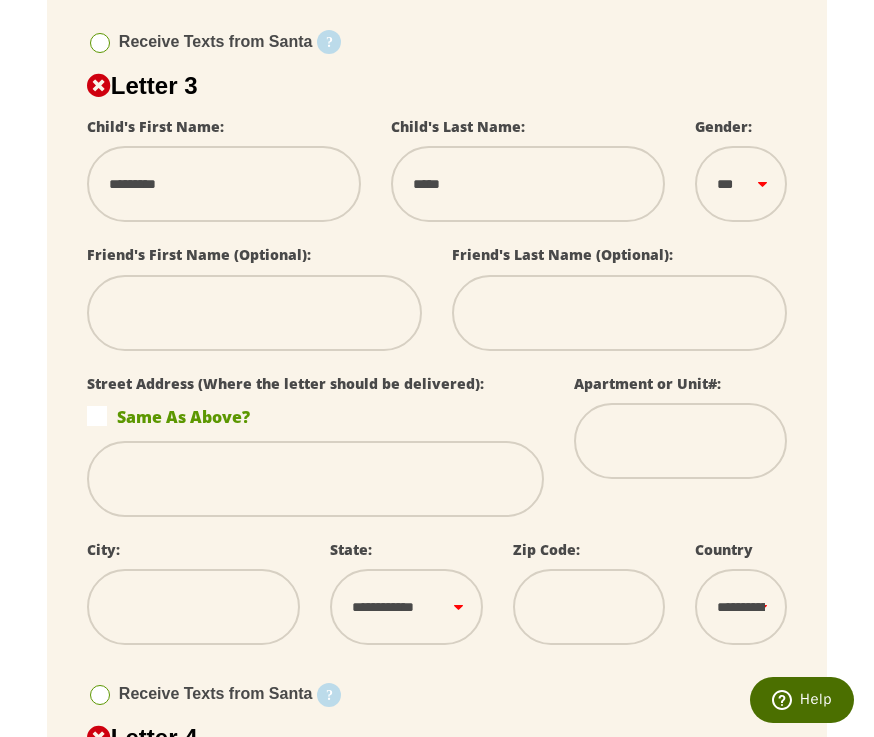 click on "Same As Above?" at bounding box center [315, 416] 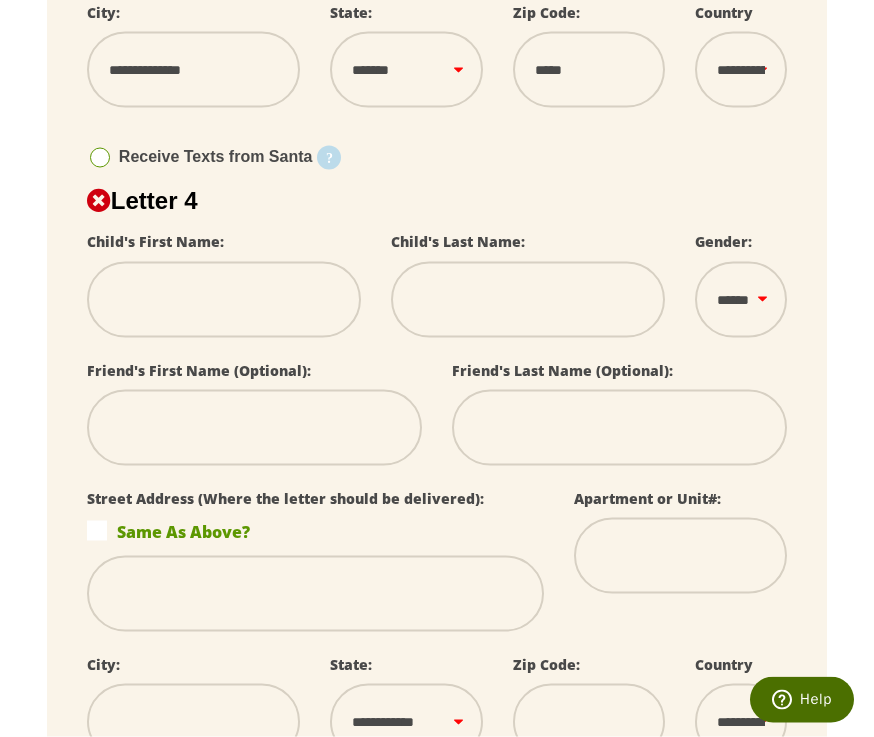 click at bounding box center [224, 300] 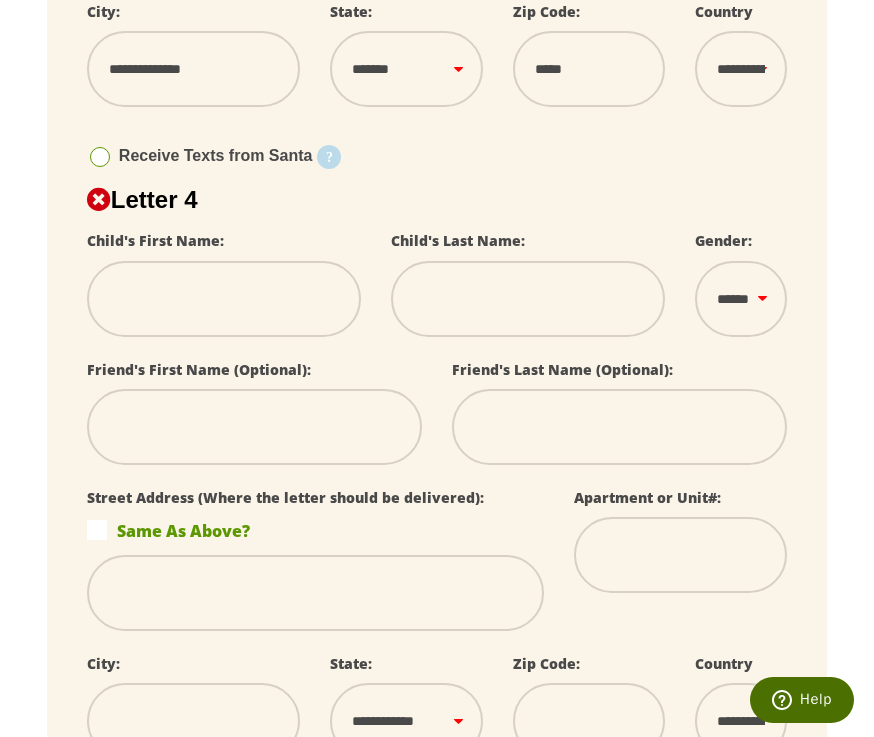scroll, scrollTop: 2118, scrollLeft: 0, axis: vertical 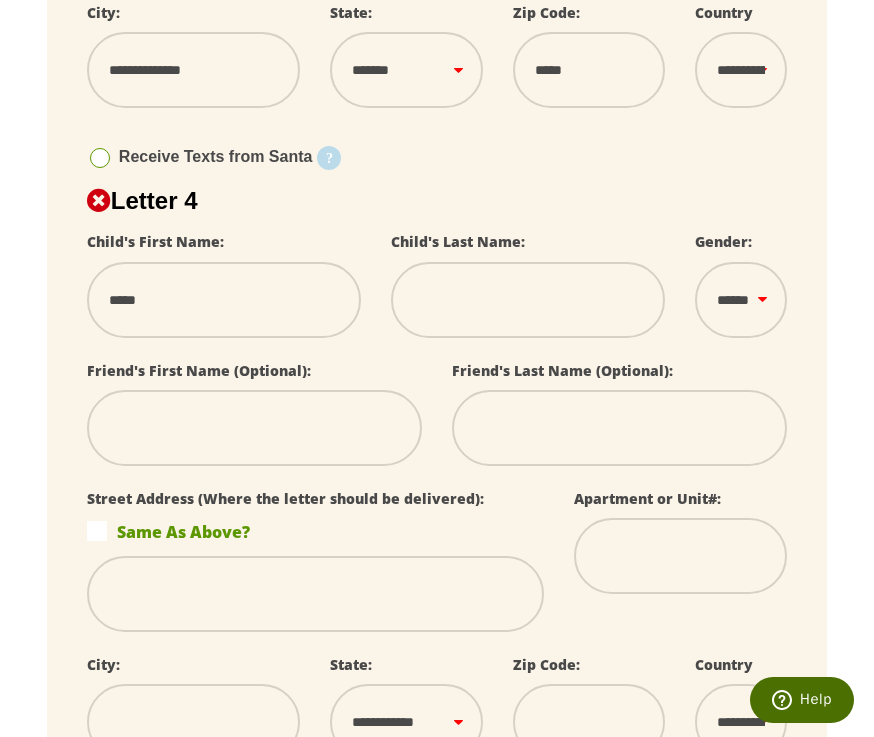 click at bounding box center (528, 300) 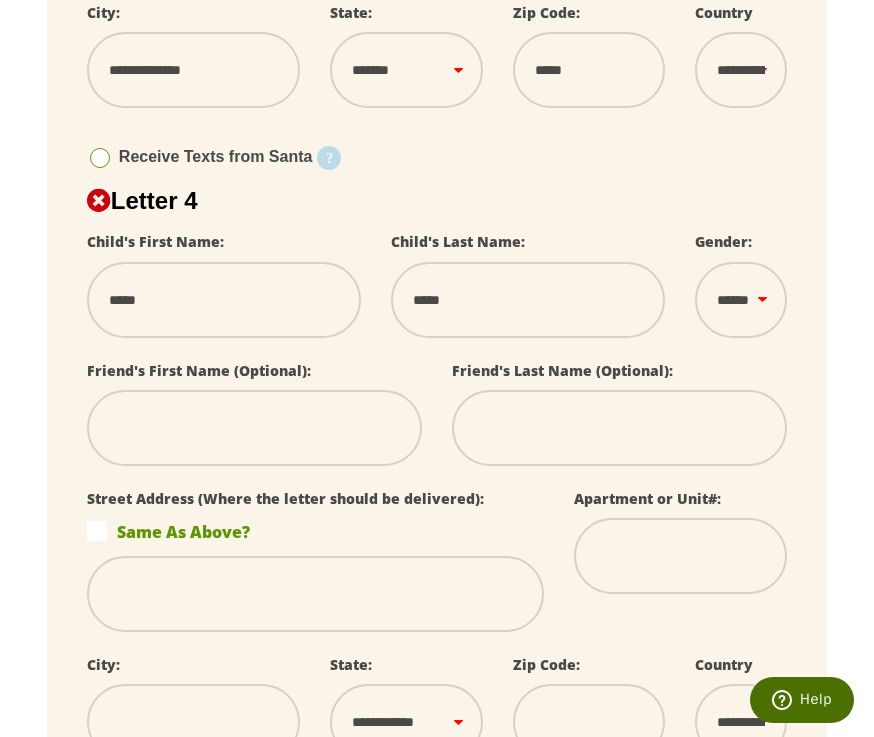 click on "******   ***   ****" at bounding box center (741, 300) 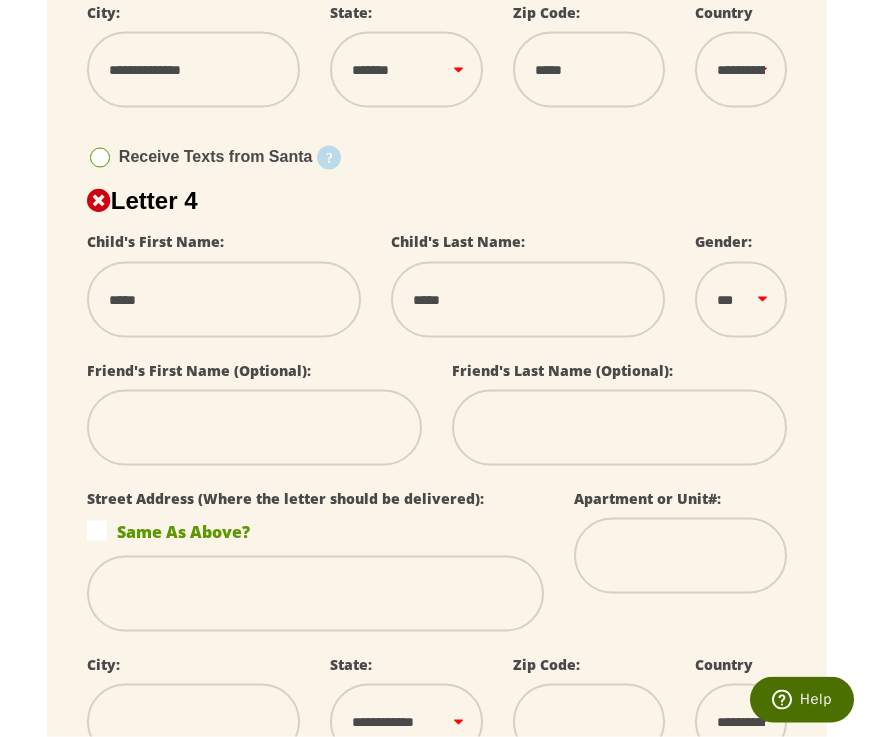 scroll, scrollTop: 2119, scrollLeft: 0, axis: vertical 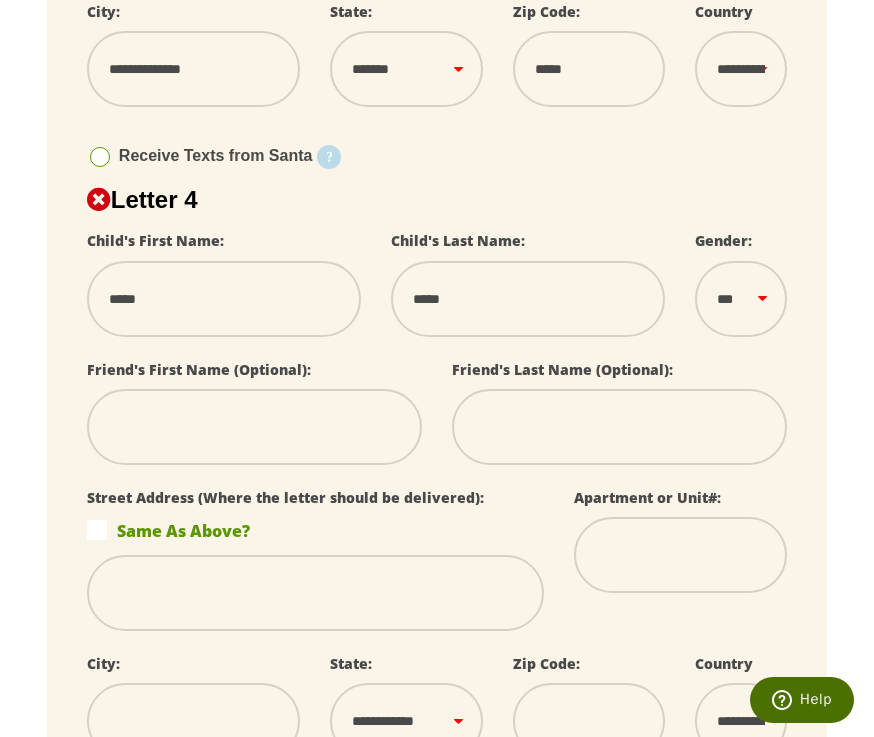 click at bounding box center (315, 593) 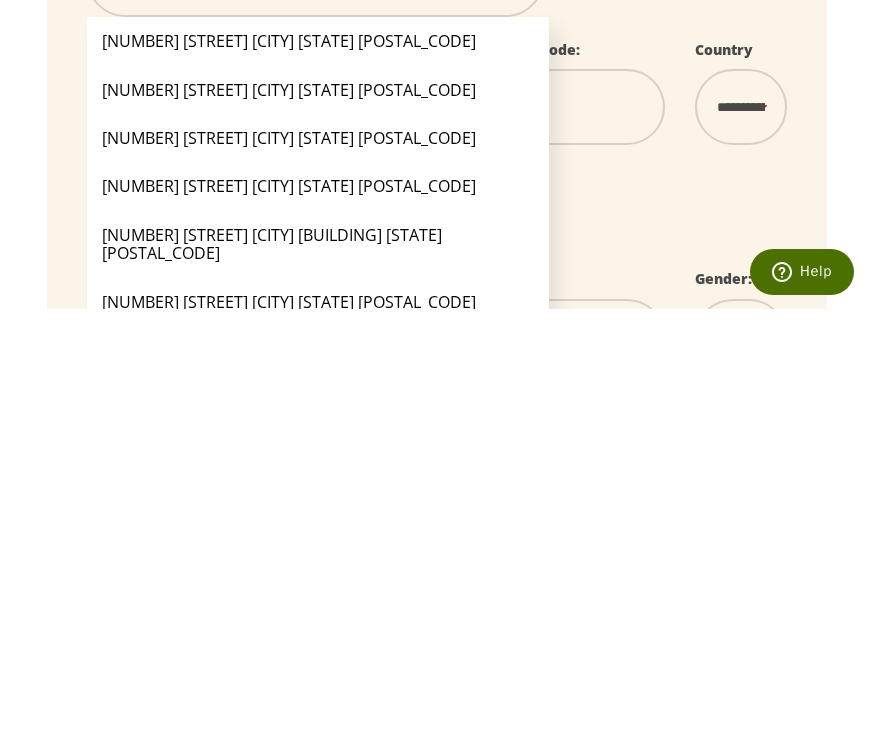scroll, scrollTop: 2306, scrollLeft: 0, axis: vertical 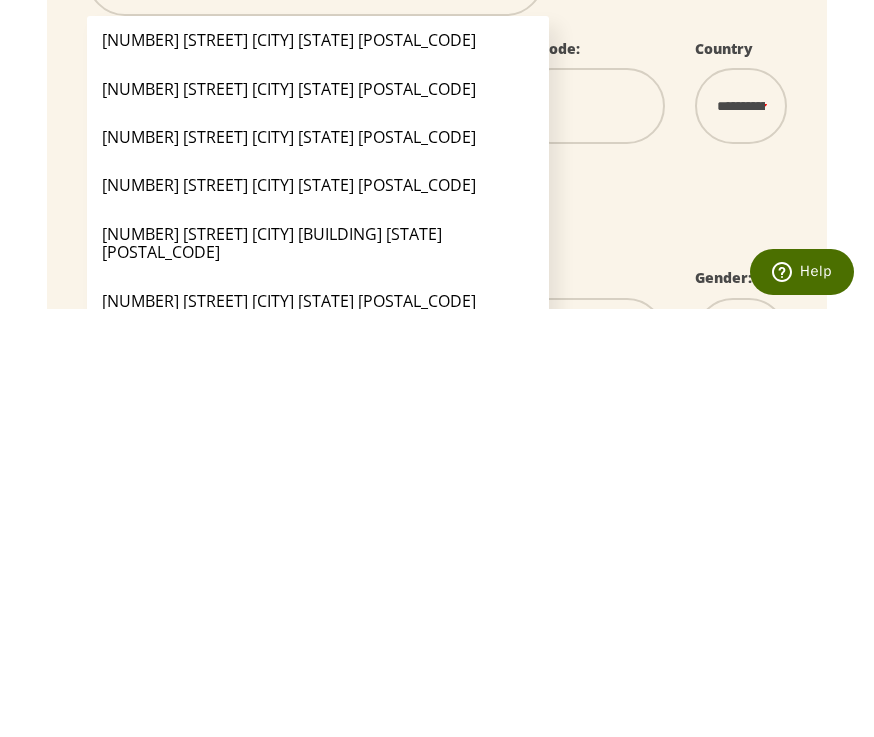 click on "[NUMBER] [STREET] [CITY]
[STATE] [POSTAL_CODE]" at bounding box center [318, 729] 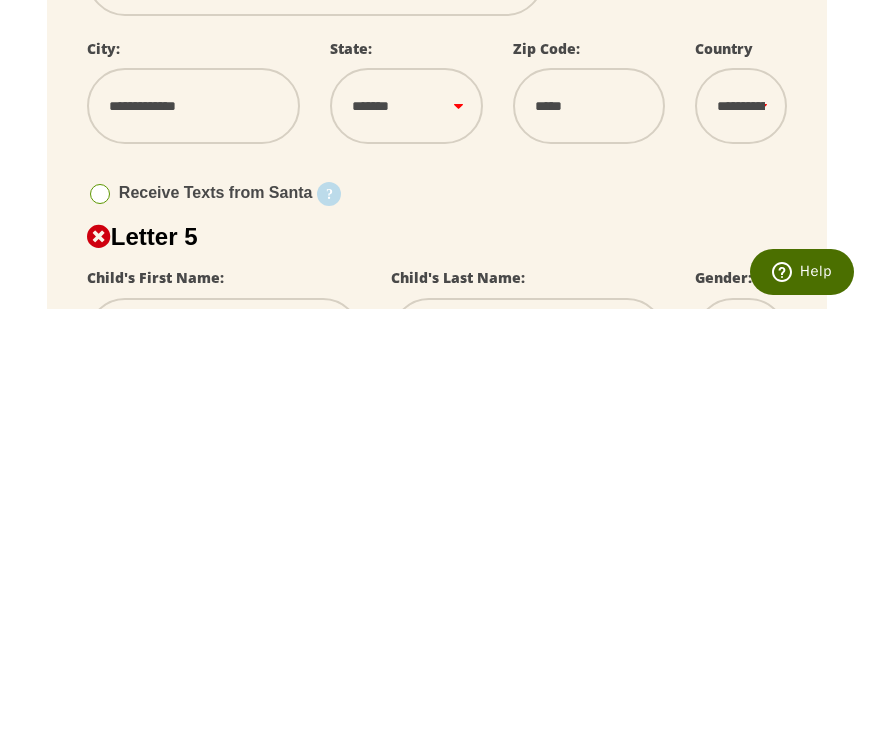 scroll, scrollTop: 2735, scrollLeft: 0, axis: vertical 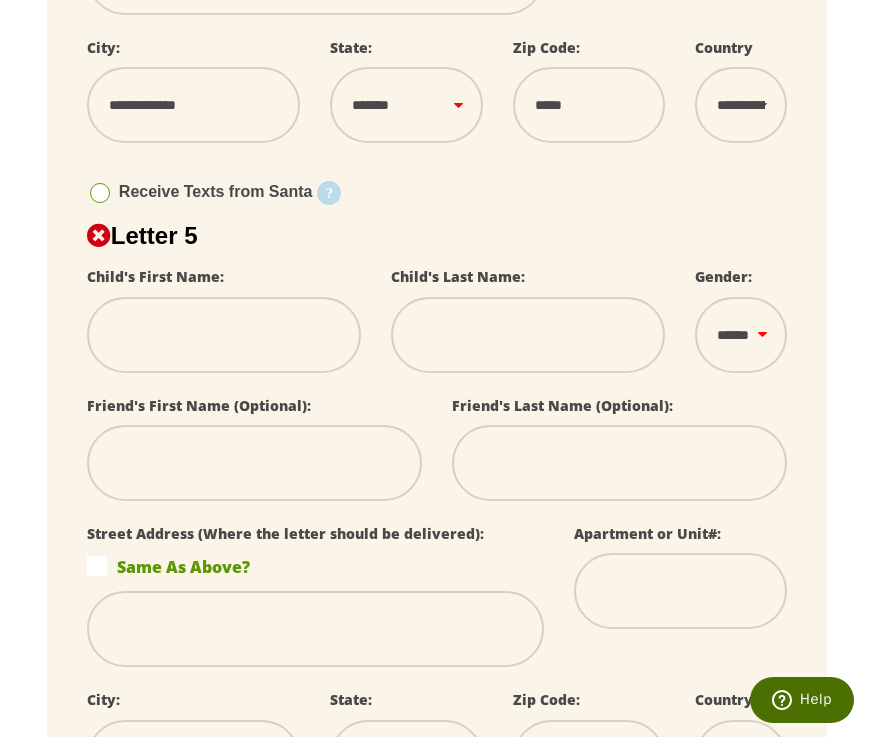 click at bounding box center [224, 335] 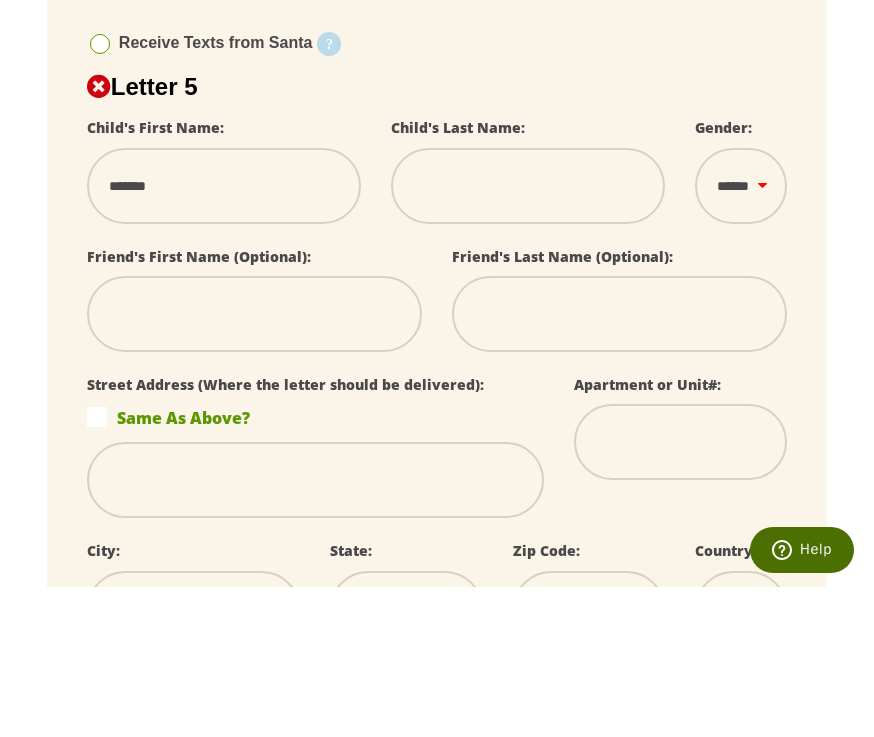 click at bounding box center [528, 336] 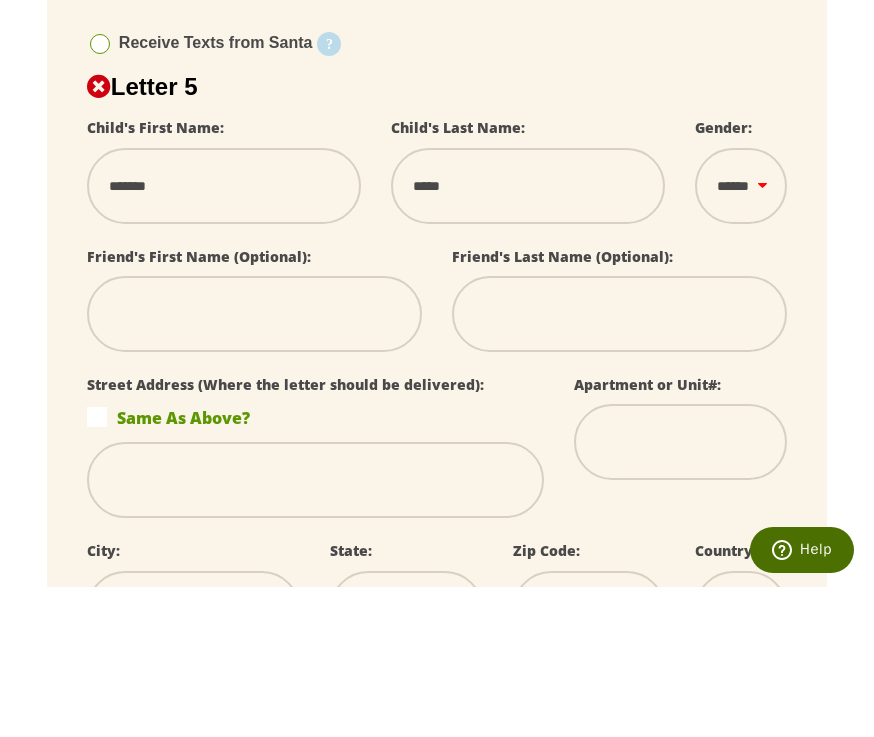 click on "******   ***   ****" at bounding box center [741, 336] 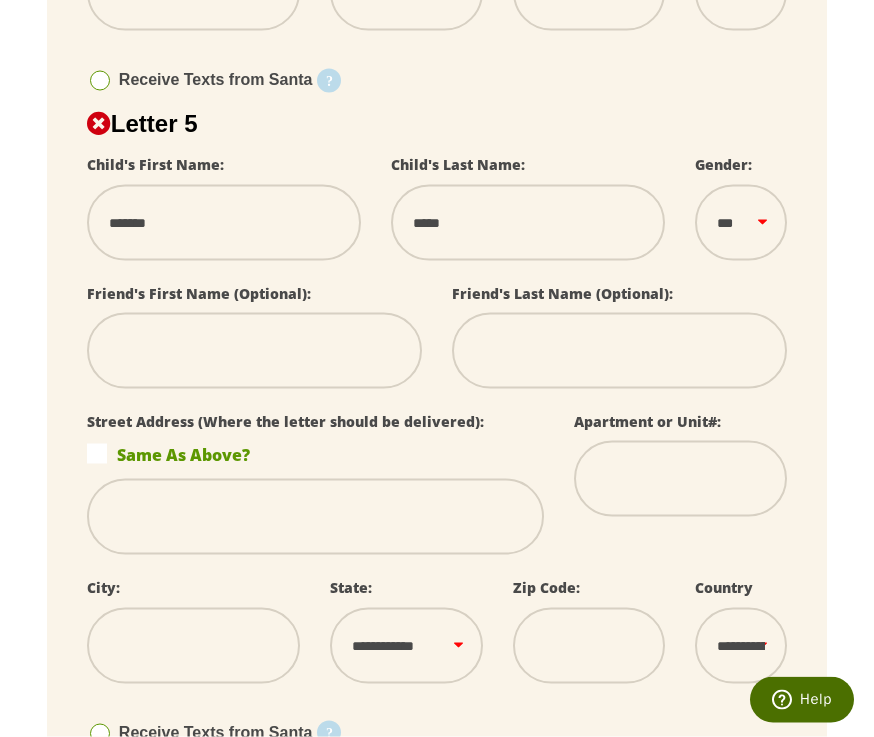 scroll, scrollTop: 2847, scrollLeft: 0, axis: vertical 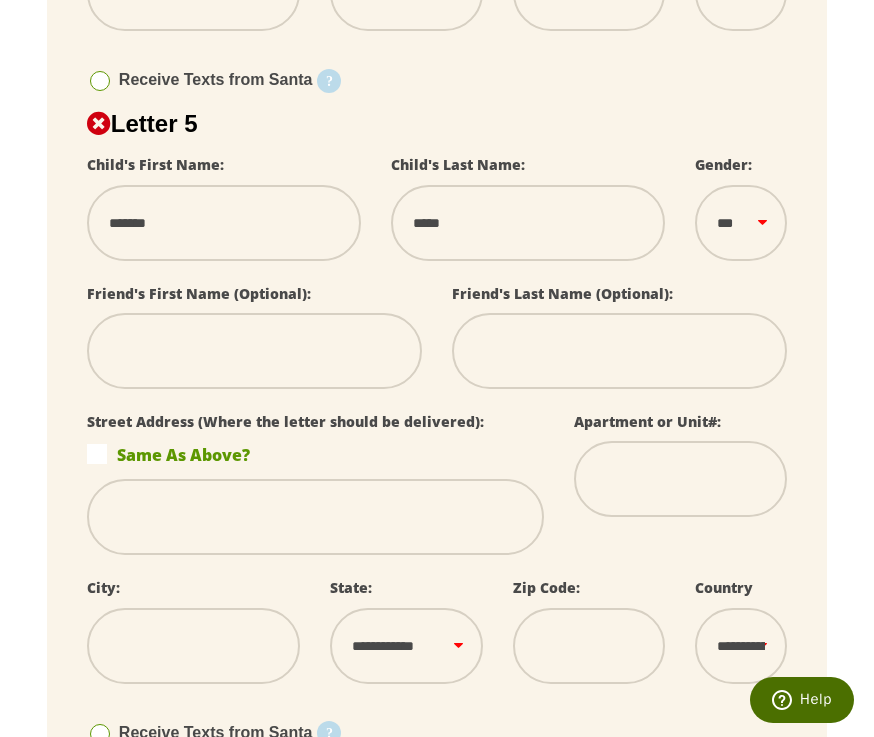 click on "Same As Above?" at bounding box center (315, 454) 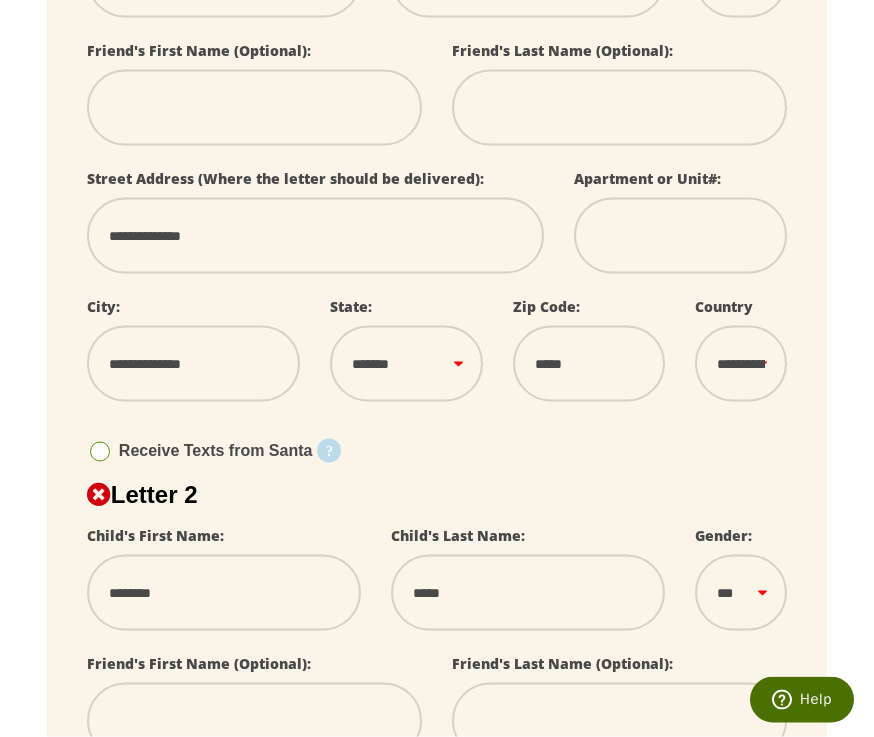 scroll, scrollTop: 515, scrollLeft: 0, axis: vertical 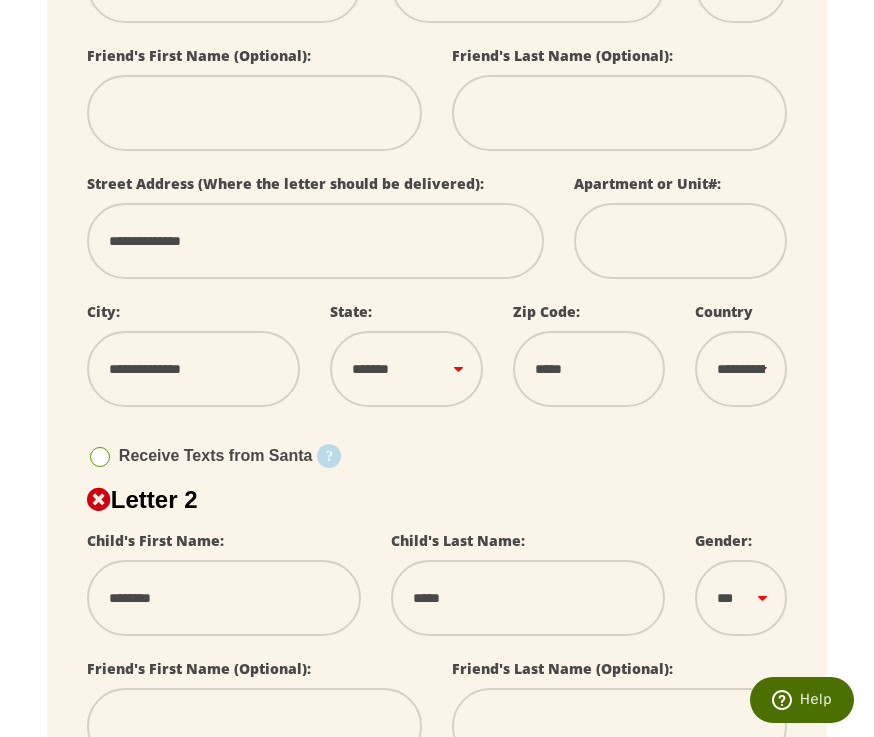 click on "**********" at bounding box center [315, 241] 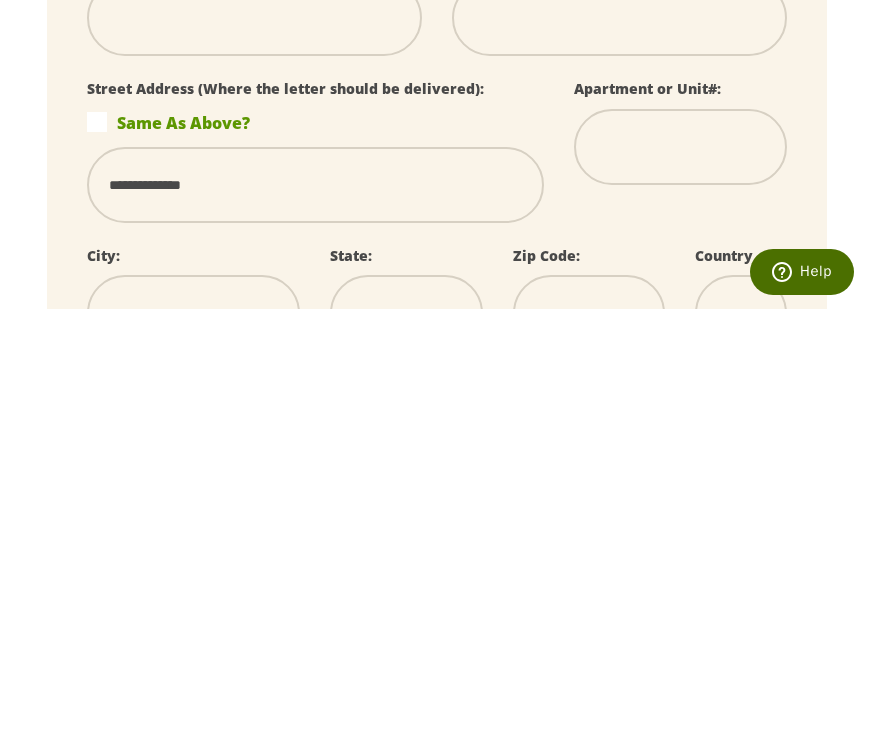 scroll, scrollTop: 797, scrollLeft: 0, axis: vertical 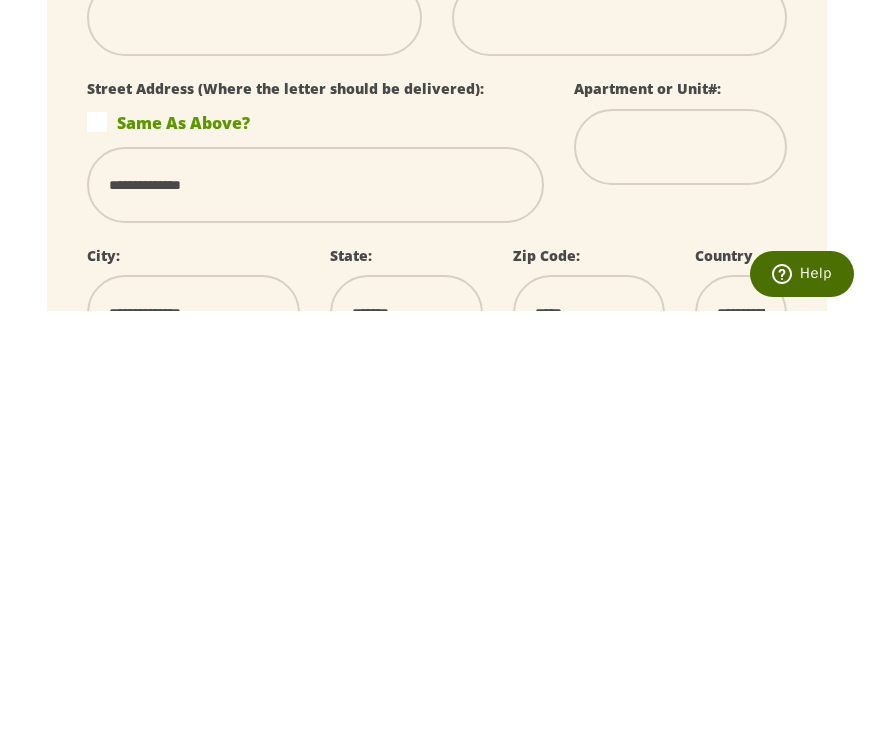 click at bounding box center [680, 573] 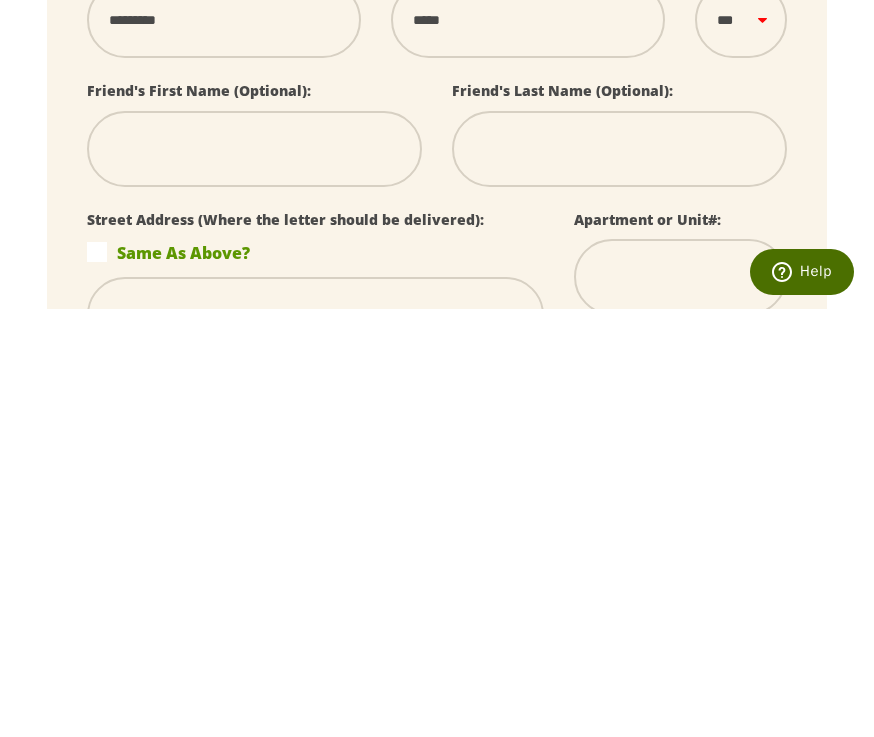 scroll, scrollTop: 1318, scrollLeft: 0, axis: vertical 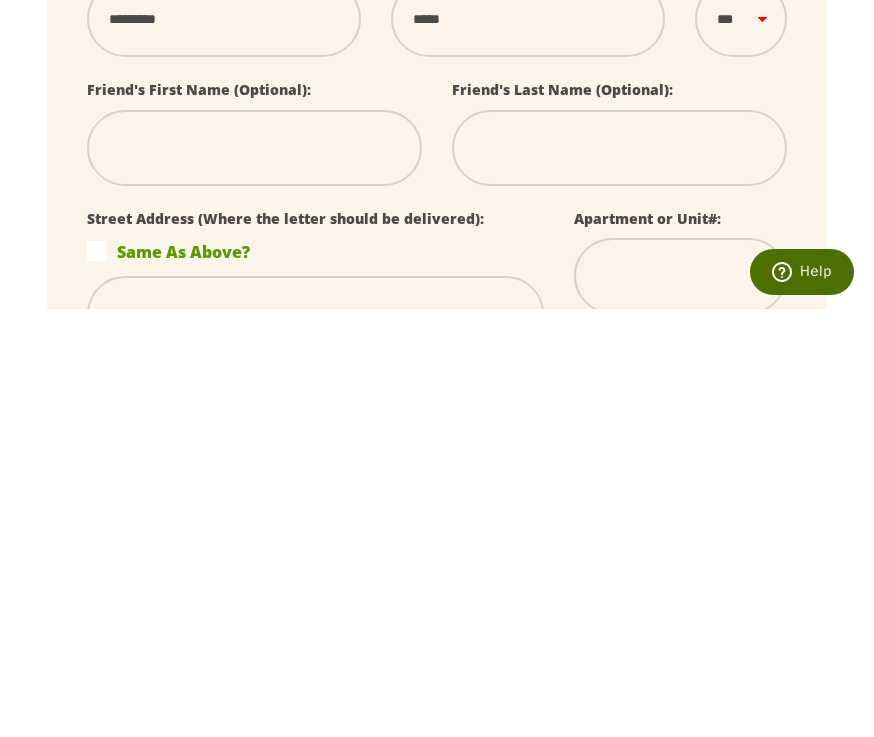 click on "**********" at bounding box center [315, 742] 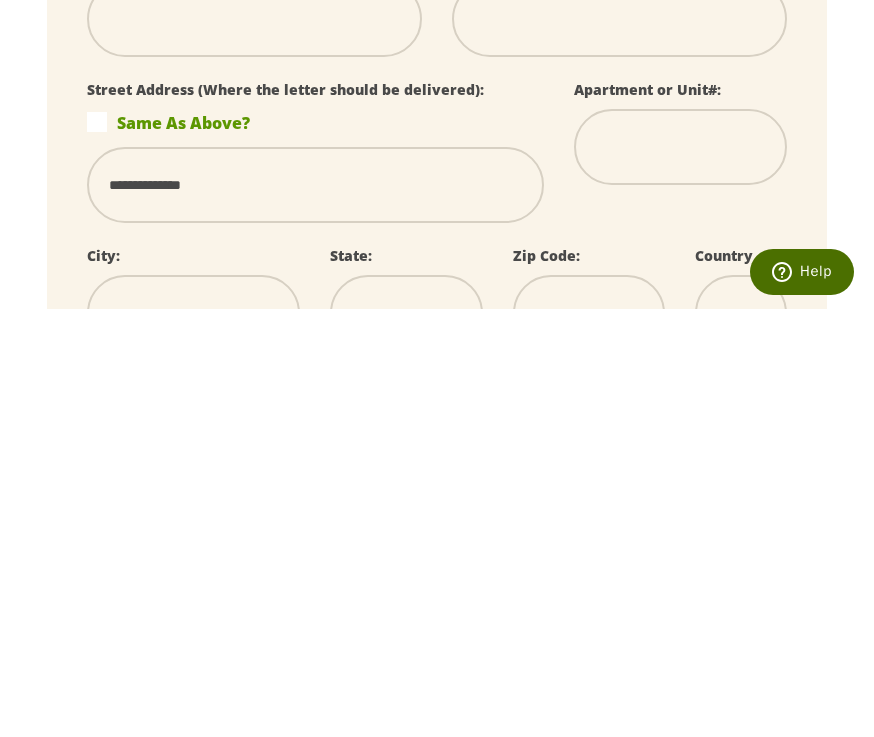 click on "**********" at bounding box center (193, 741) 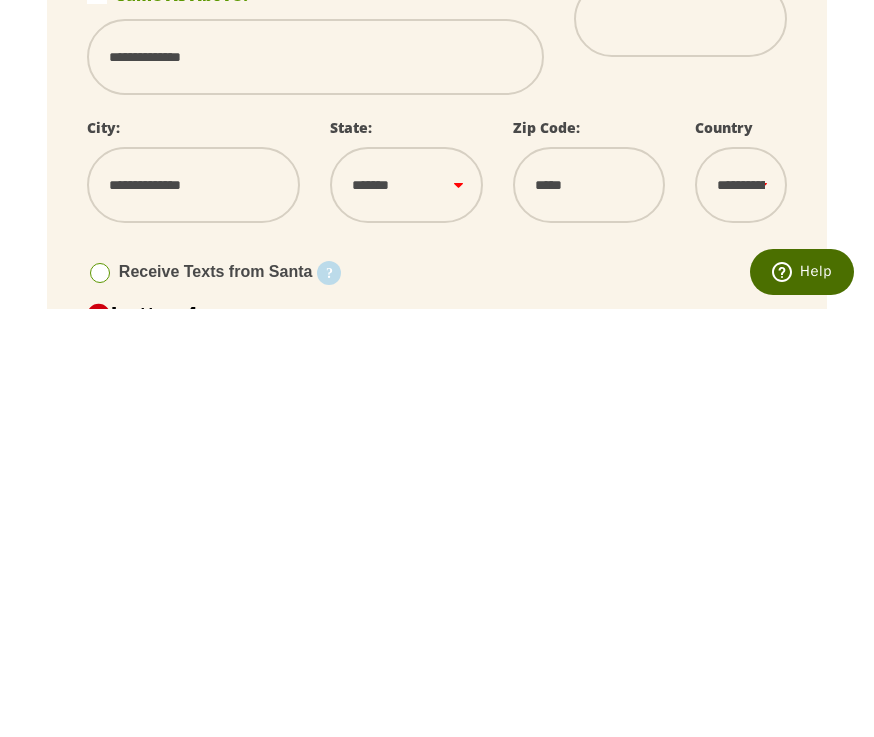click on "**********" at bounding box center [193, 613] 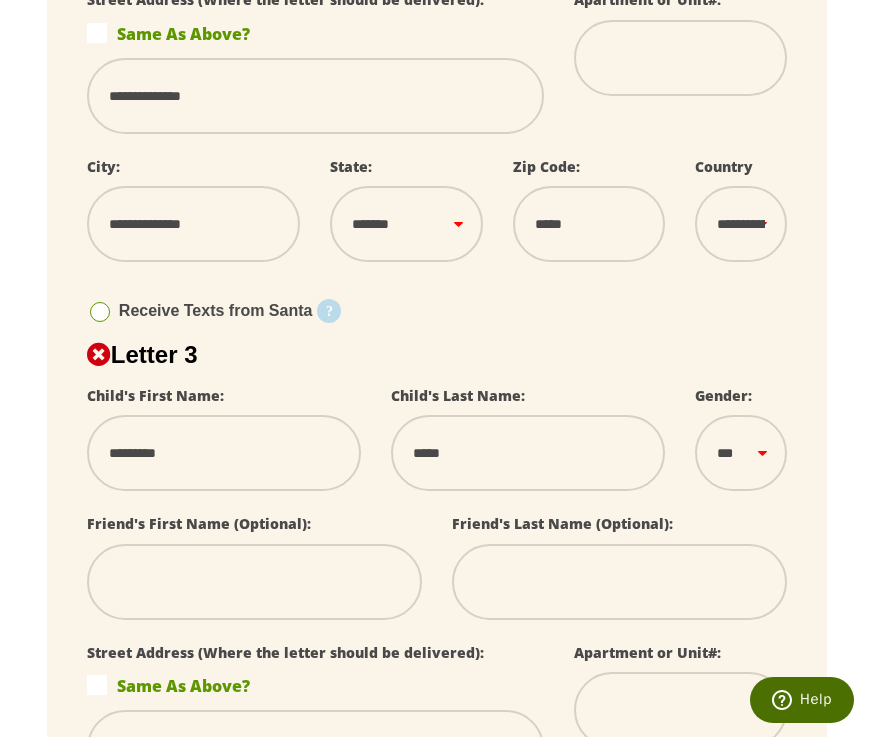 scroll, scrollTop: 1310, scrollLeft: 0, axis: vertical 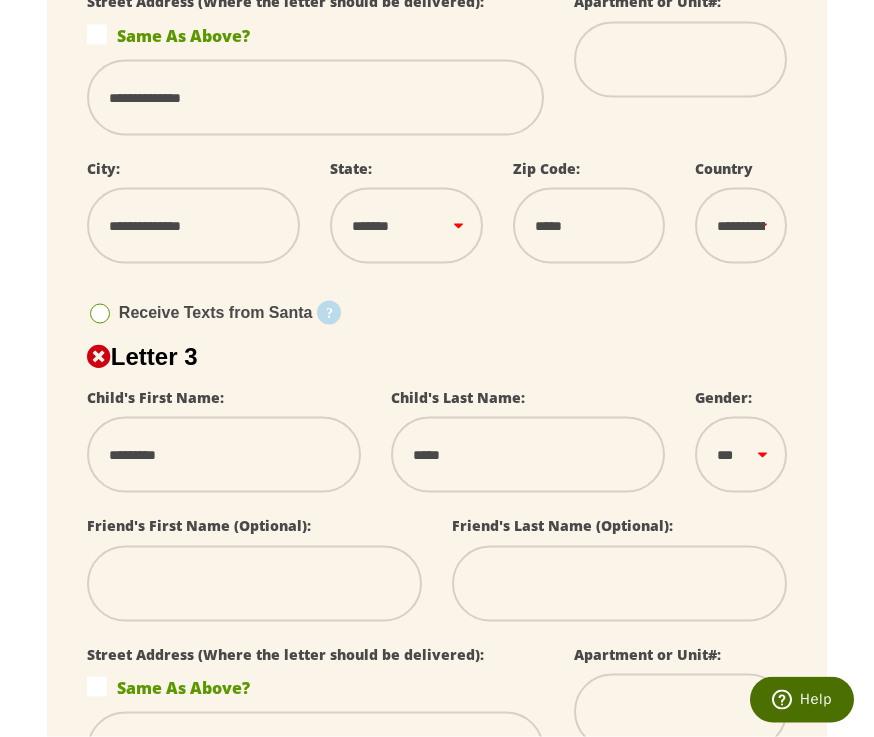 click on "**********" at bounding box center [193, 226] 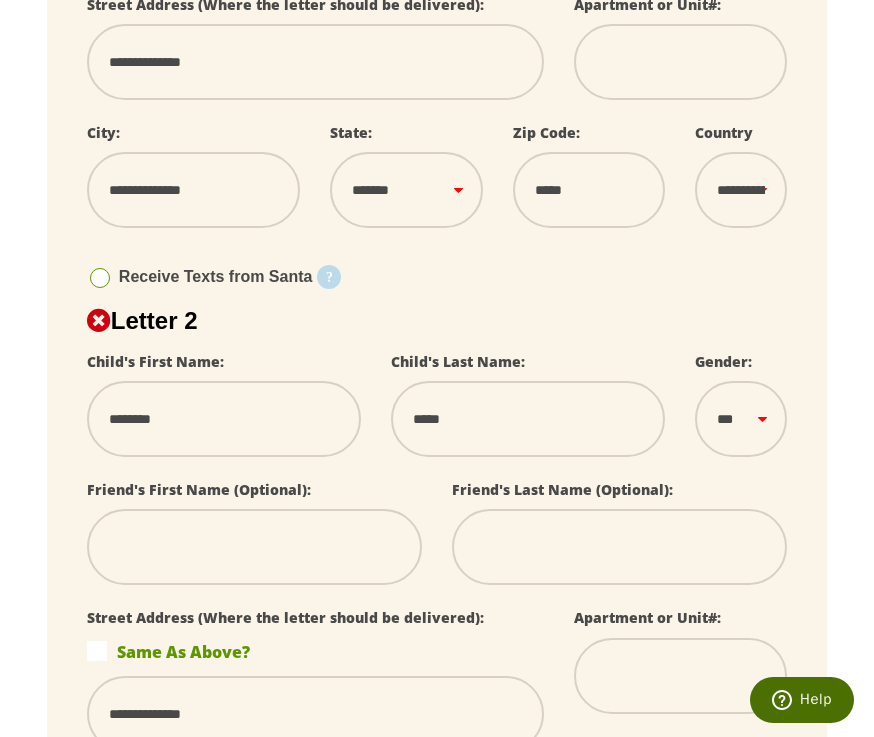 scroll, scrollTop: 682, scrollLeft: 0, axis: vertical 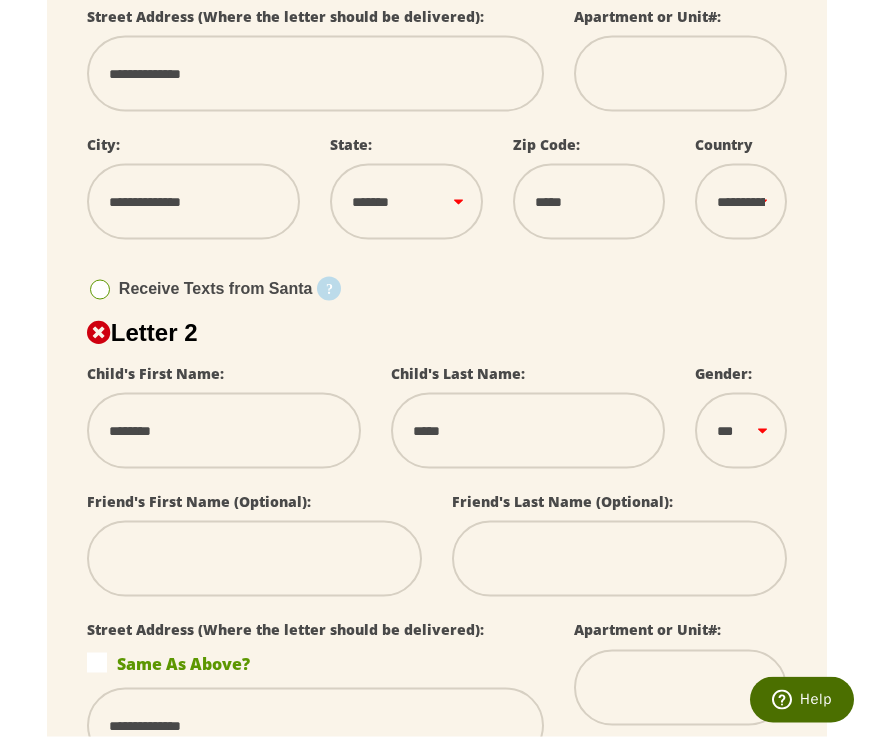 click on "**********" at bounding box center [193, 202] 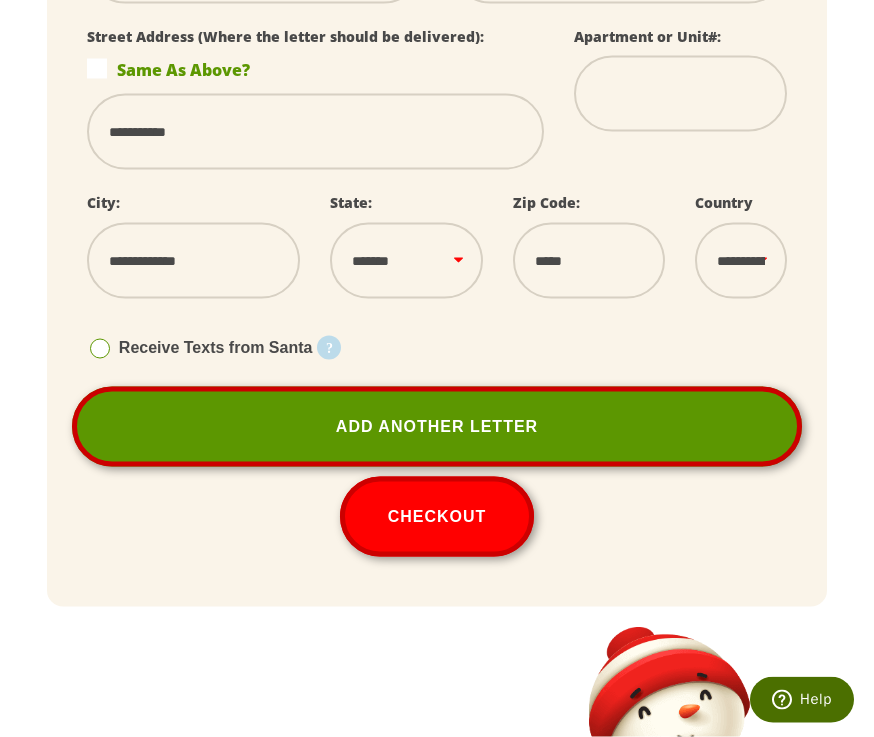 scroll, scrollTop: 3233, scrollLeft: 0, axis: vertical 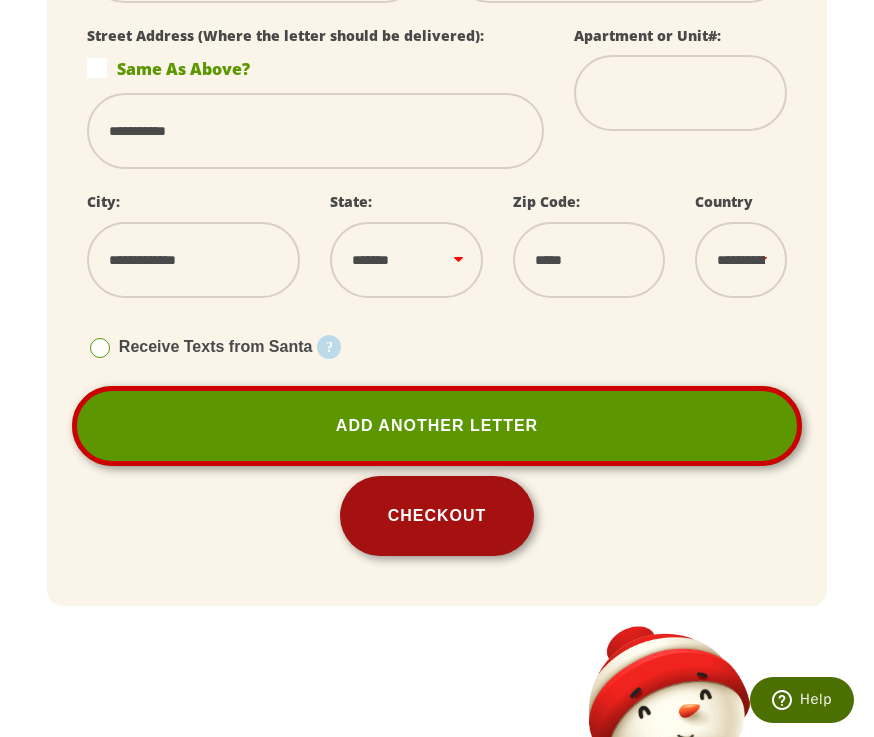 click on "Checkout" at bounding box center (437, 516) 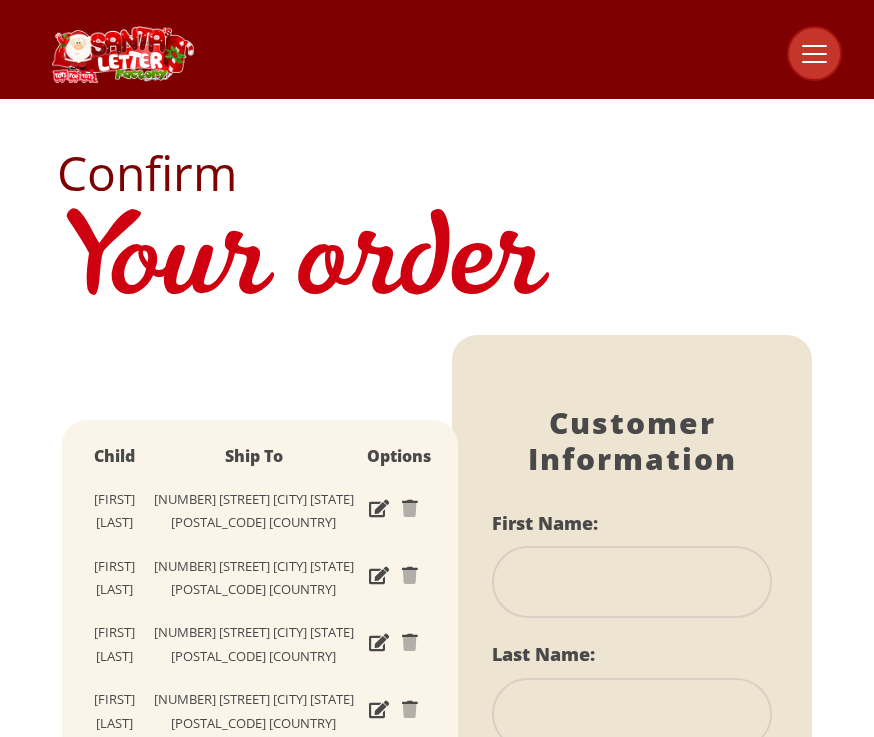 scroll, scrollTop: 0, scrollLeft: 0, axis: both 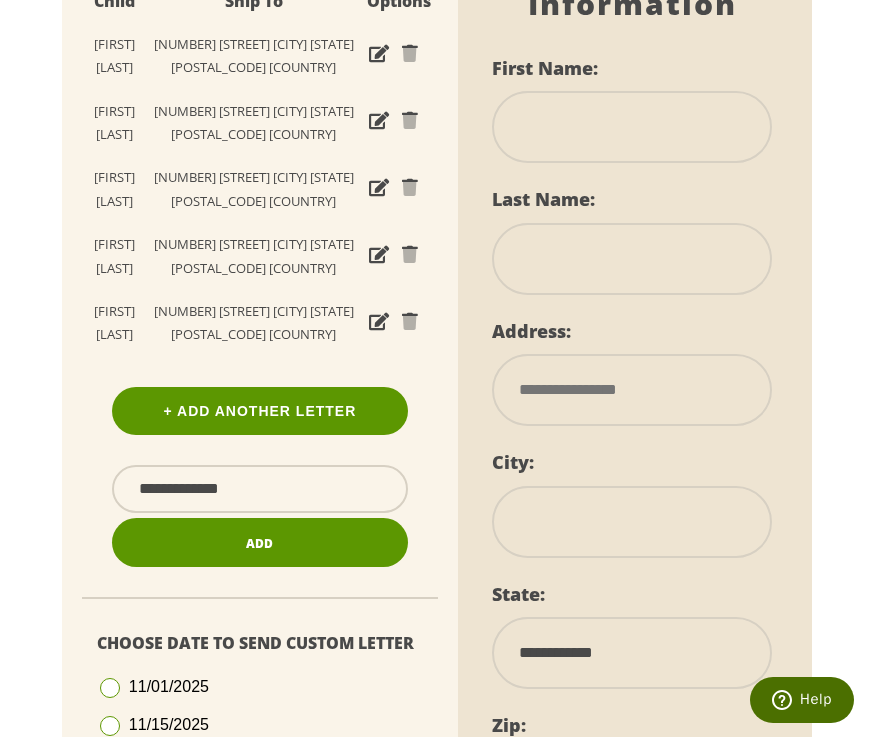 click on "**********" at bounding box center [260, 489] 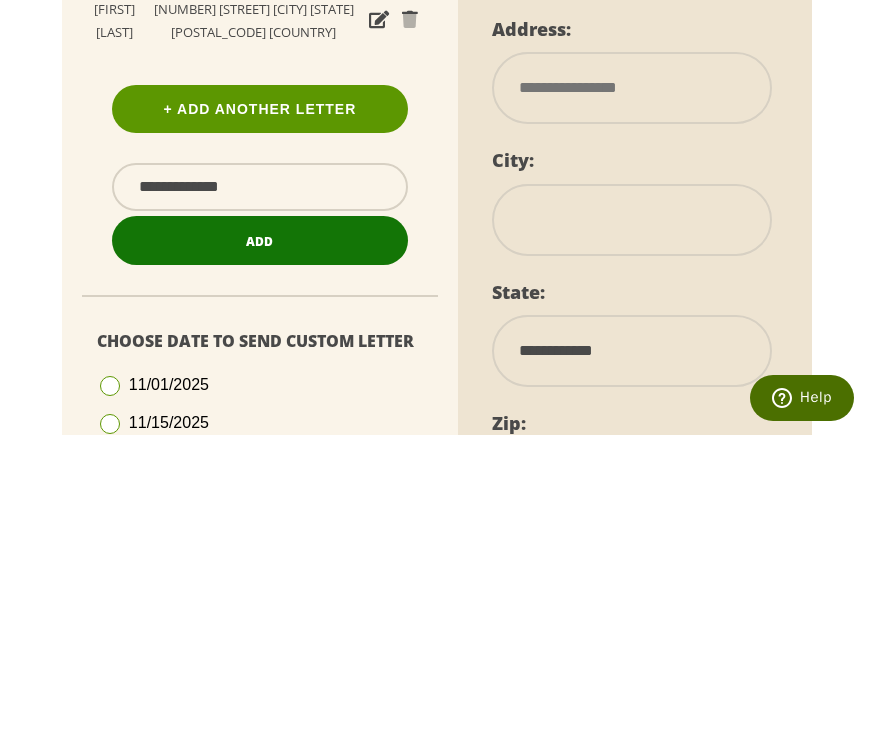 click on "Add" at bounding box center (259, 543) 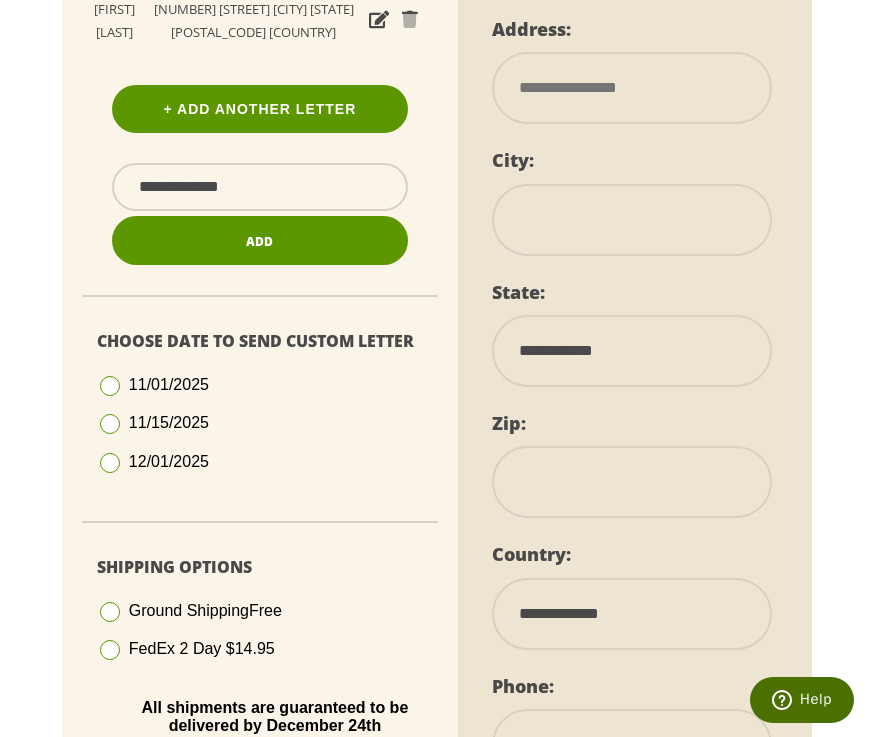 click on "12/01/2025" at bounding box center [260, 462] 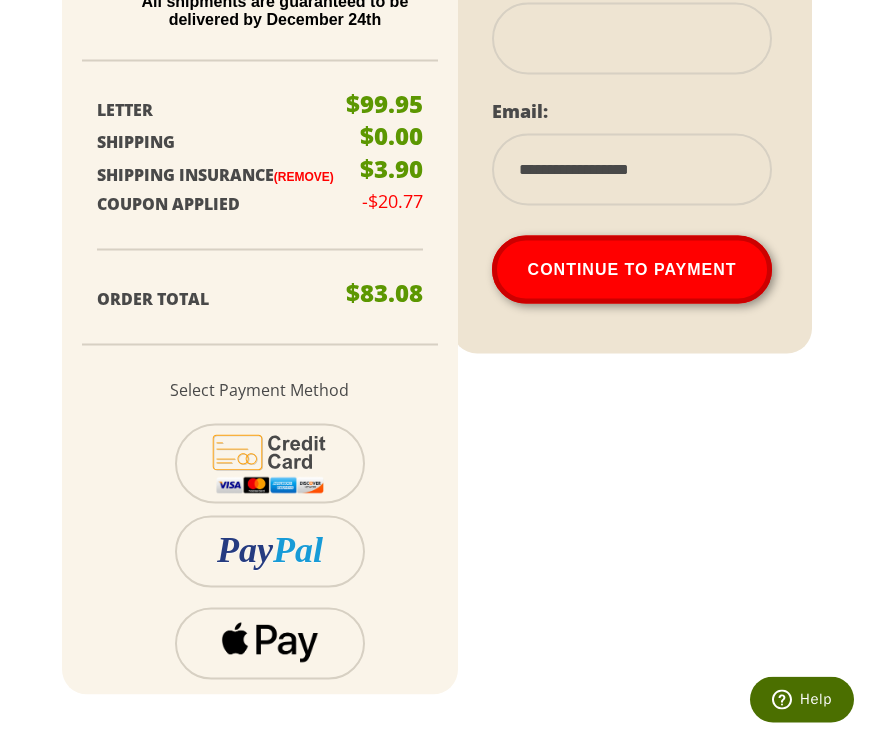 scroll, scrollTop: 1464, scrollLeft: 0, axis: vertical 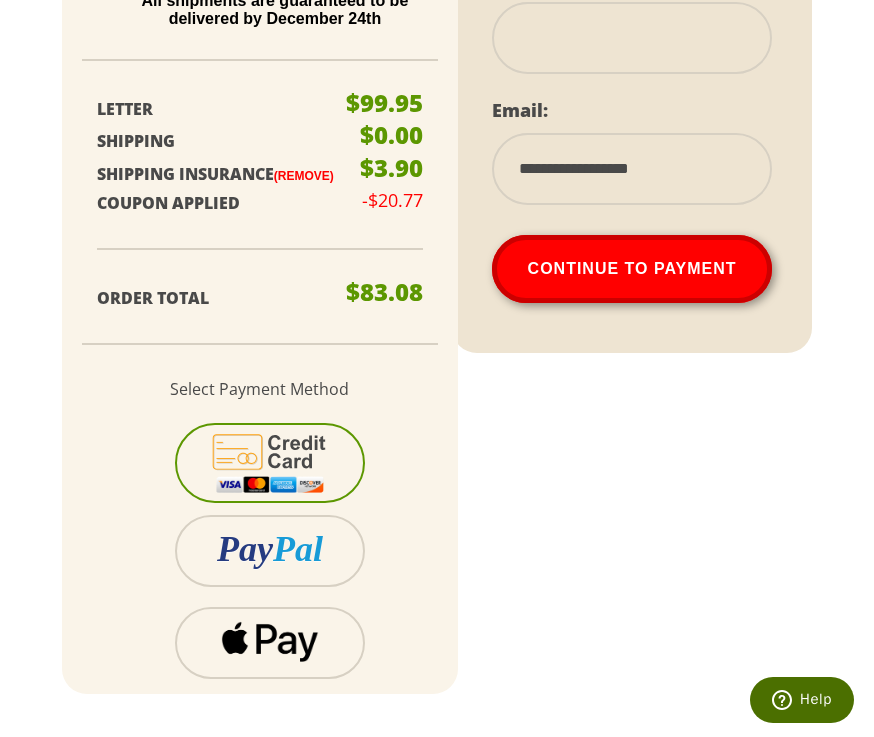 click at bounding box center [269, 463] 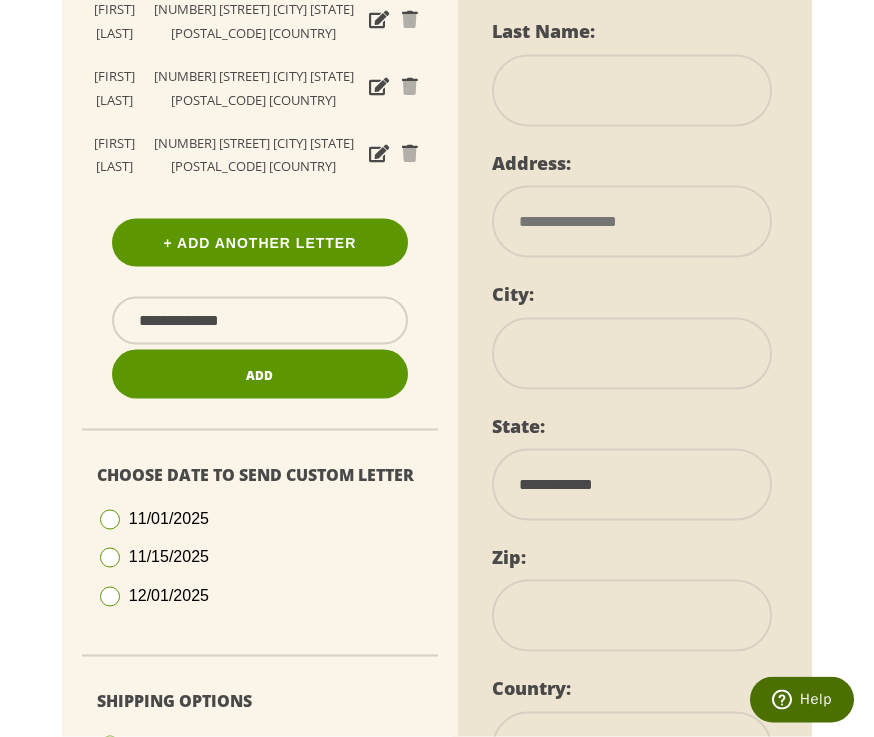 scroll, scrollTop: 335, scrollLeft: 0, axis: vertical 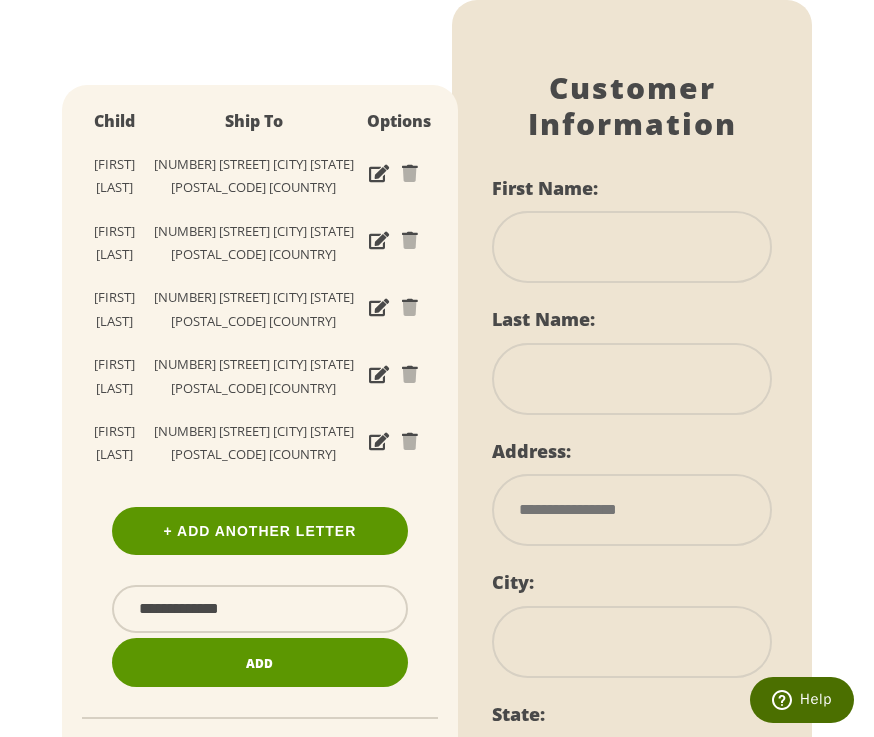 click at bounding box center (632, 247) 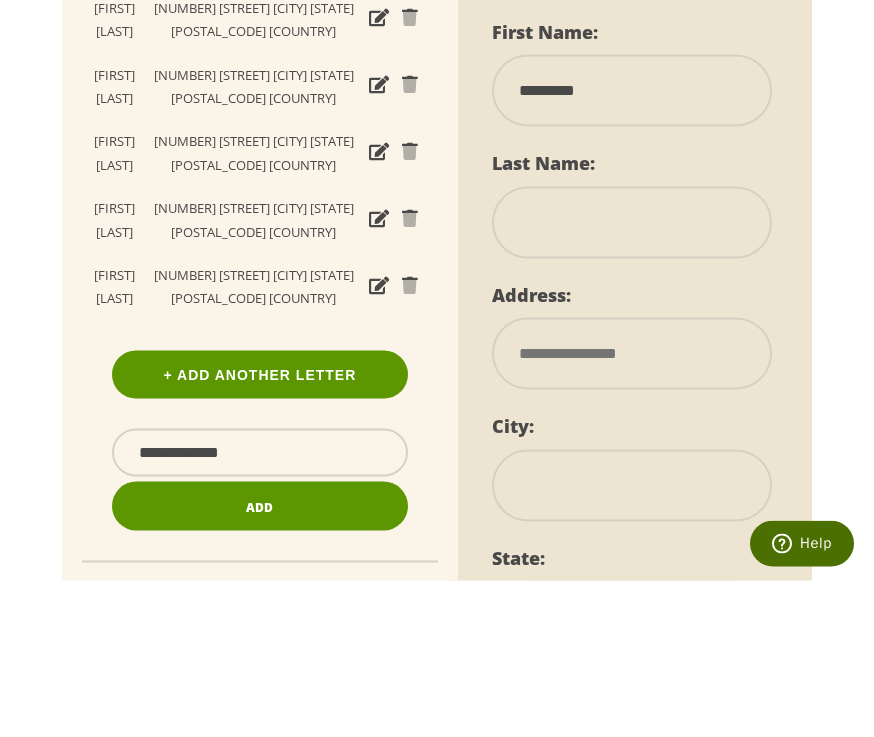 type on "*********" 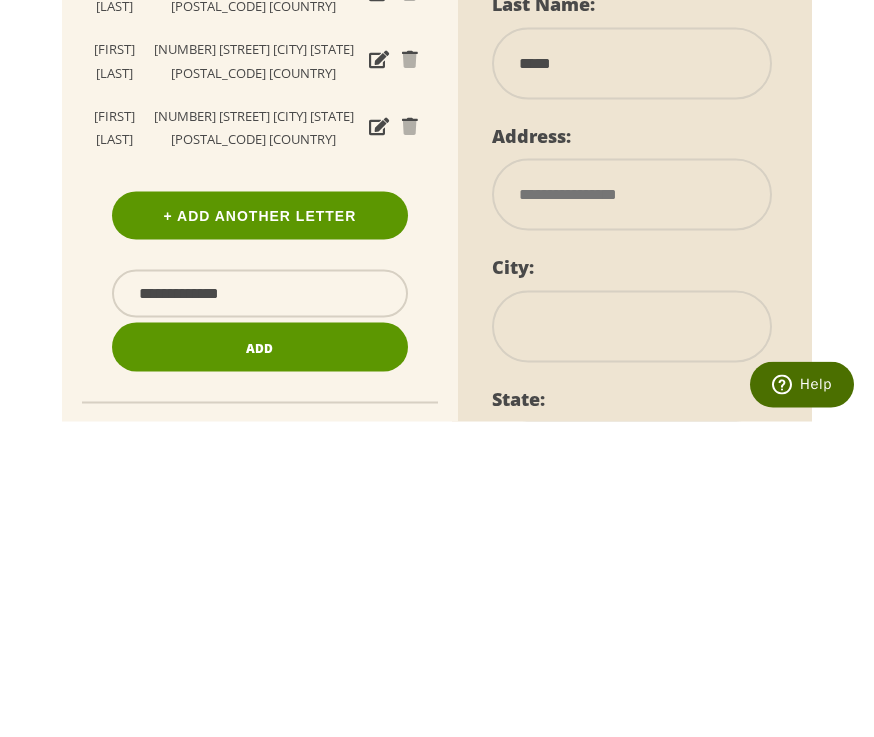 type on "*****" 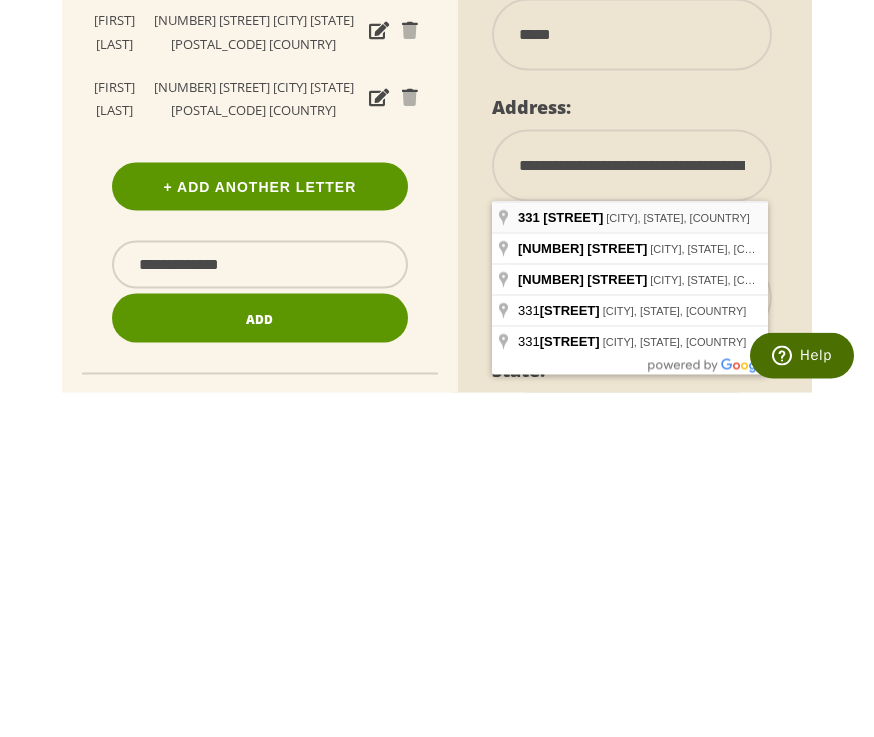 type on "**********" 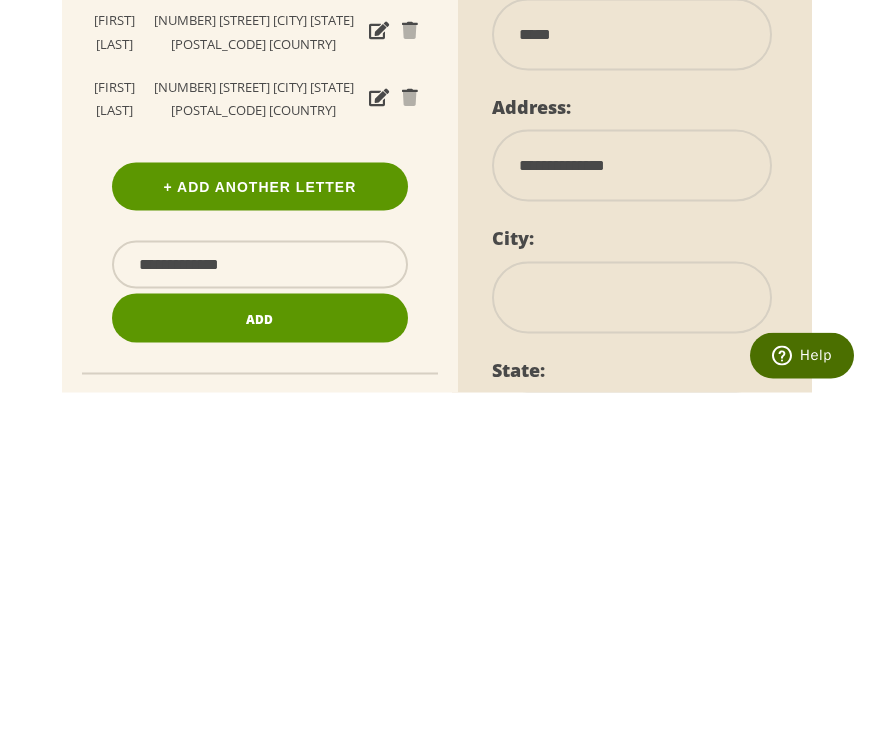 scroll, scrollTop: 680, scrollLeft: 0, axis: vertical 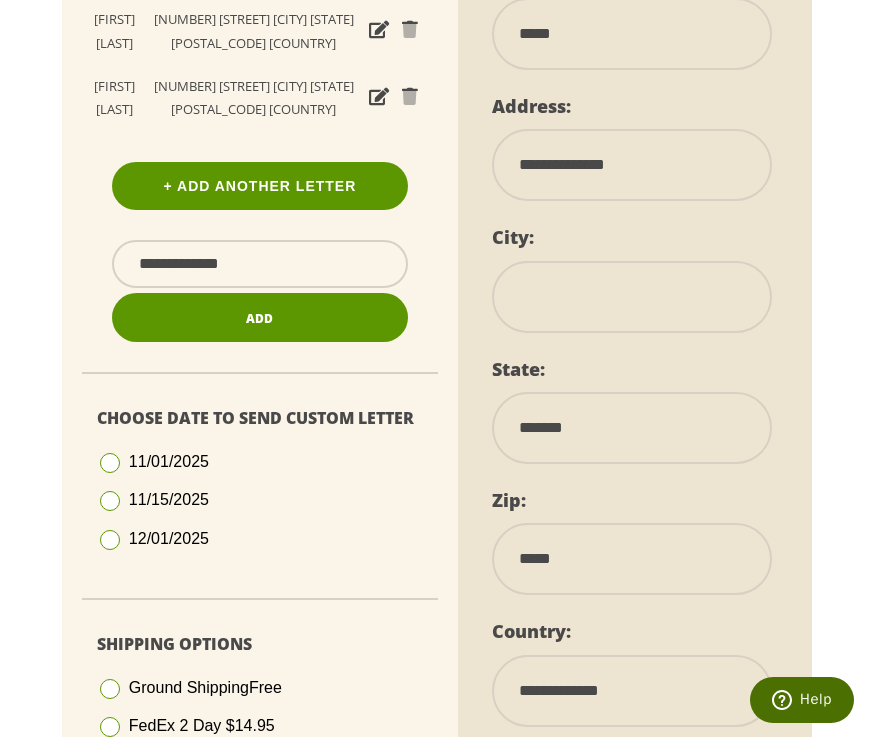 click at bounding box center [632, 297] 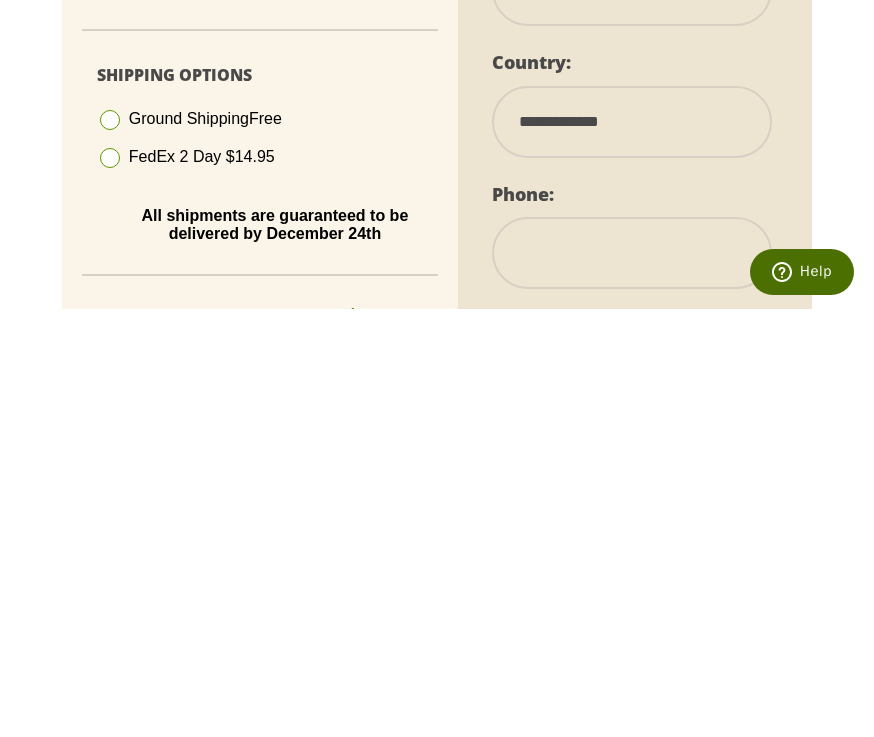 scroll, scrollTop: 830, scrollLeft: 0, axis: vertical 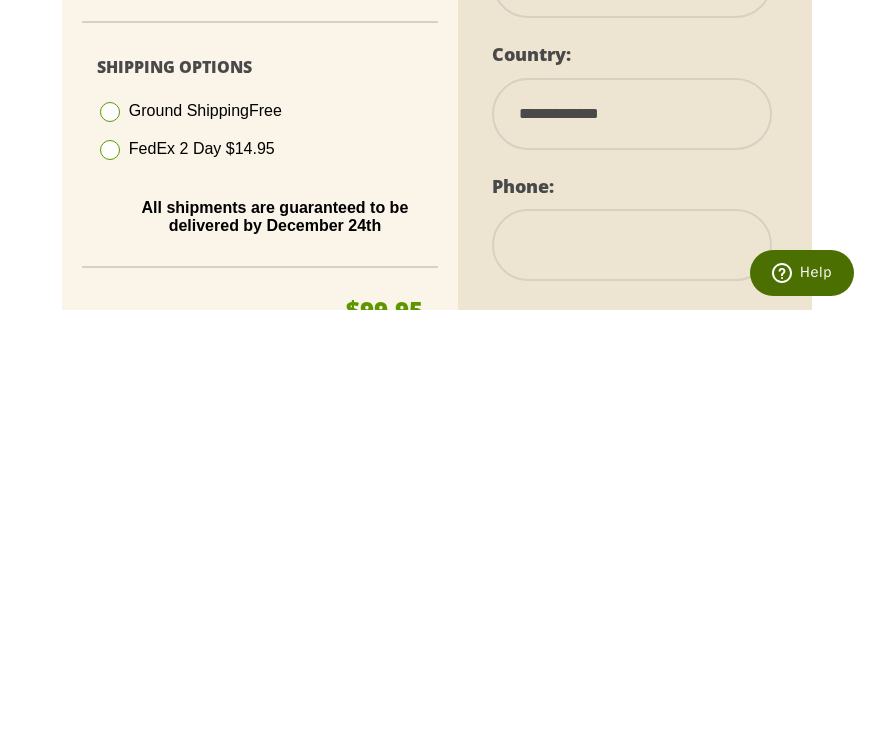 type on "**********" 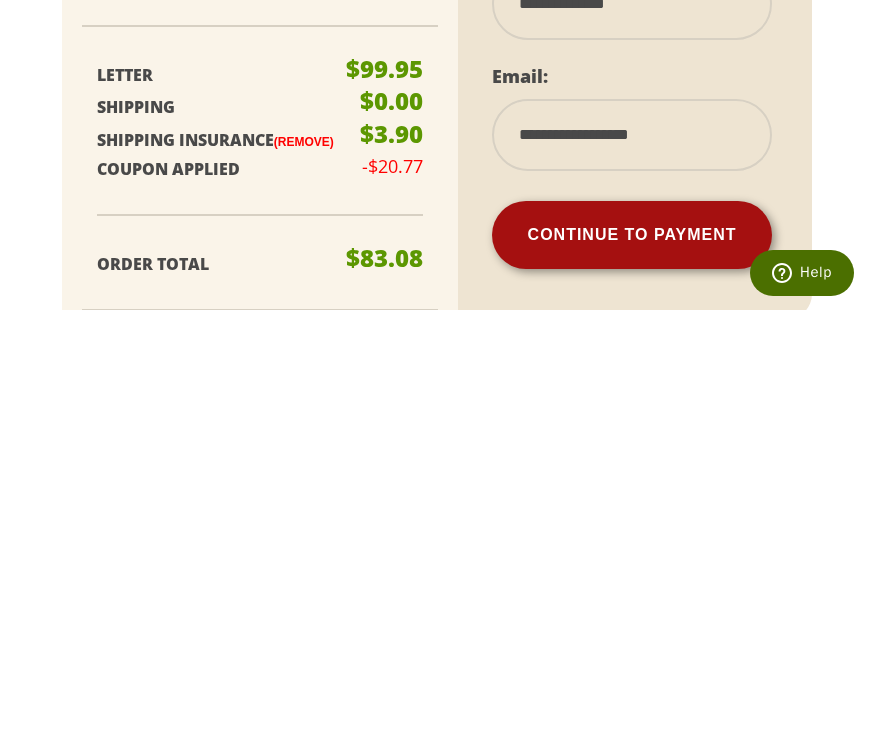 type on "**********" 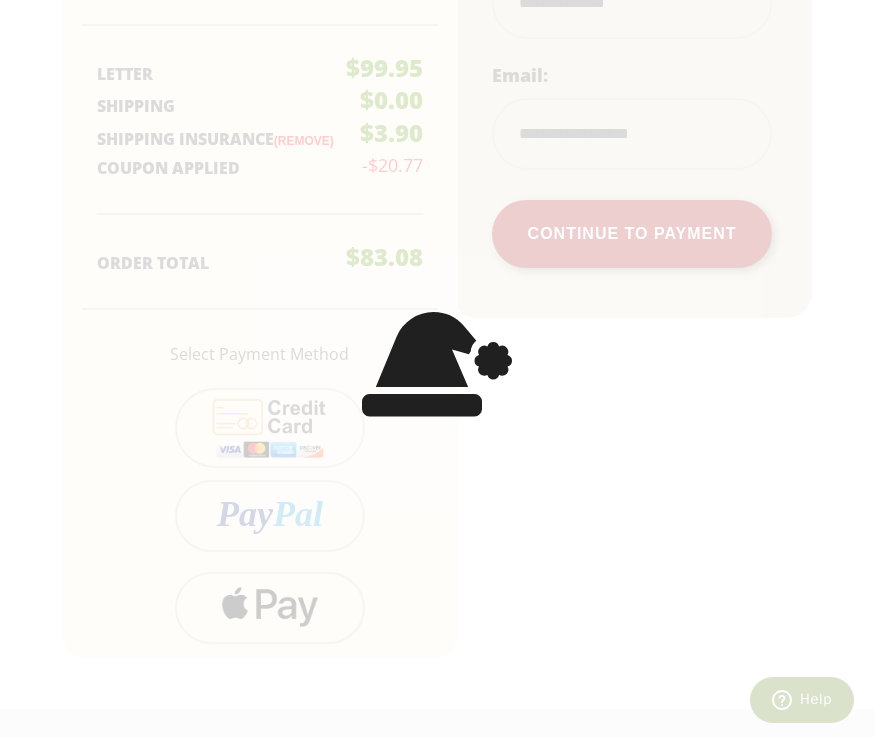 scroll, scrollTop: 507, scrollLeft: 0, axis: vertical 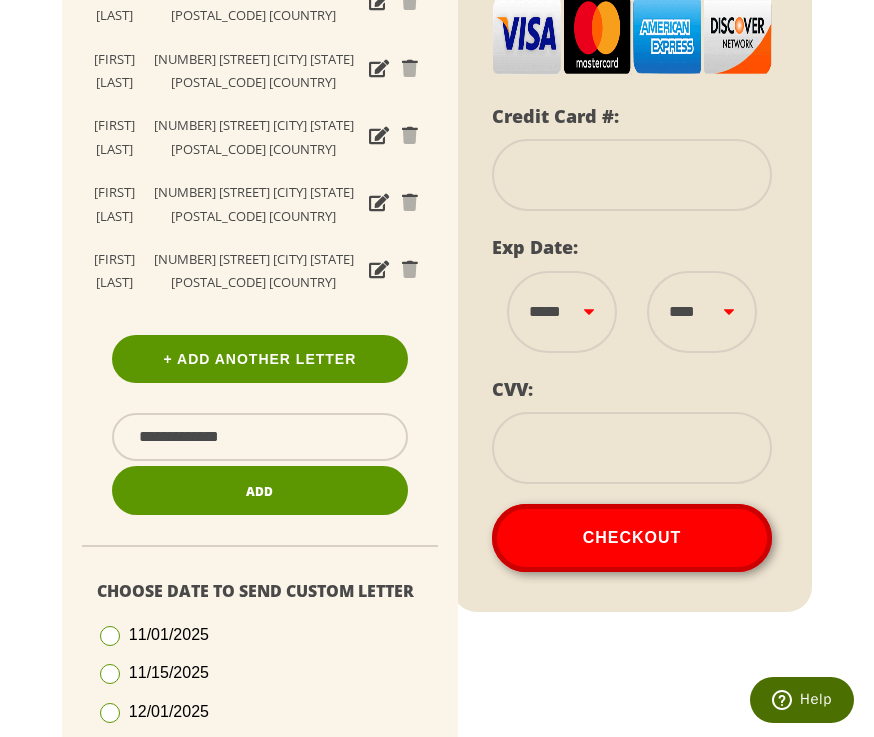 click at bounding box center [632, 175] 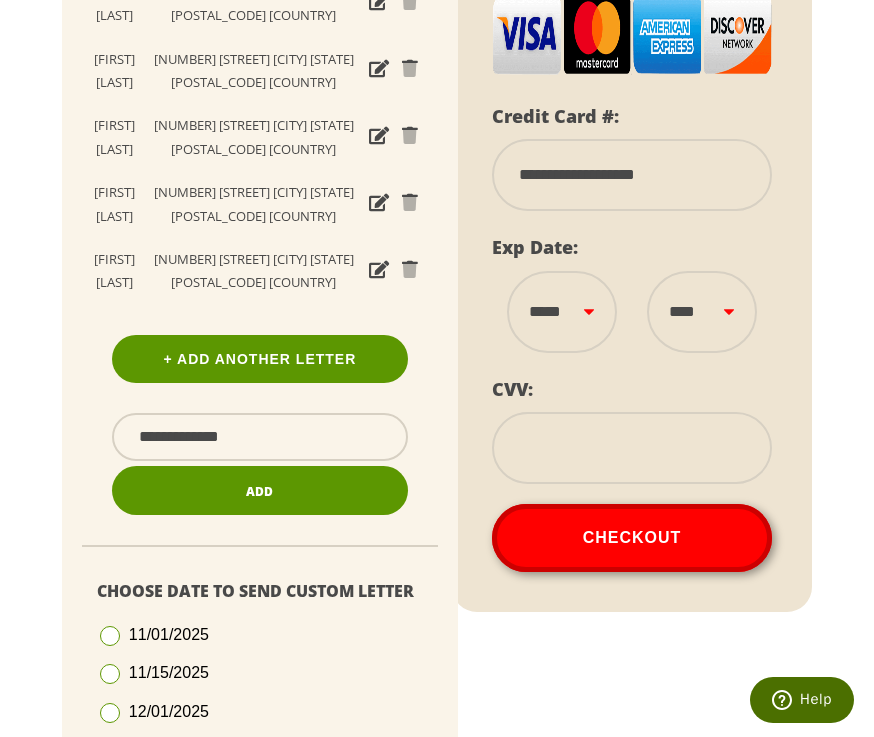 type on "**********" 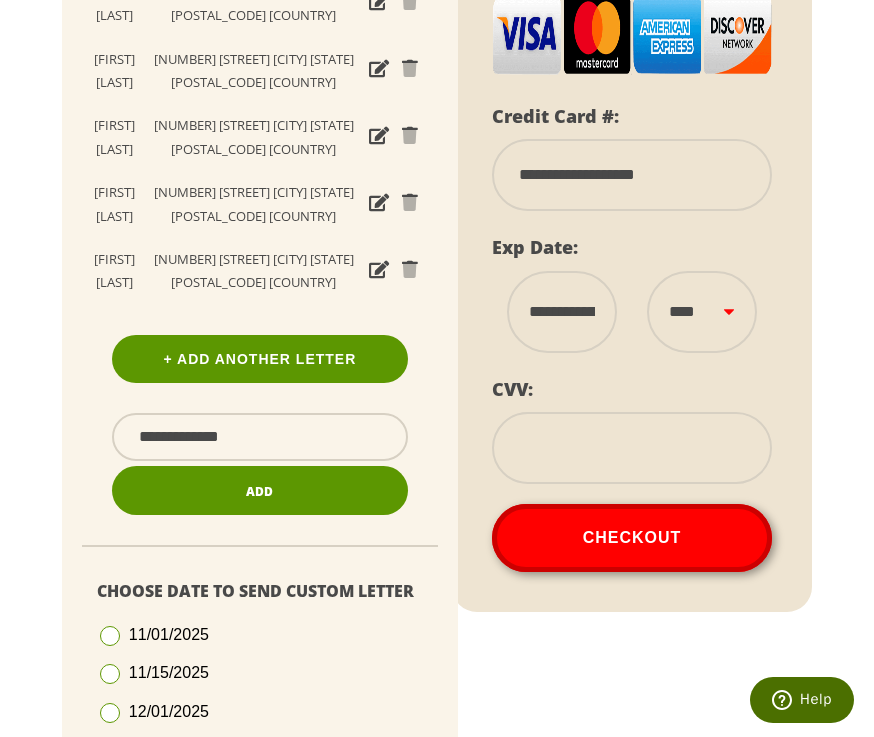 click on "****   ****   ****   ****   ****   ****   ****   ****   ****   ****   ****   ****   ****" at bounding box center (702, 312) 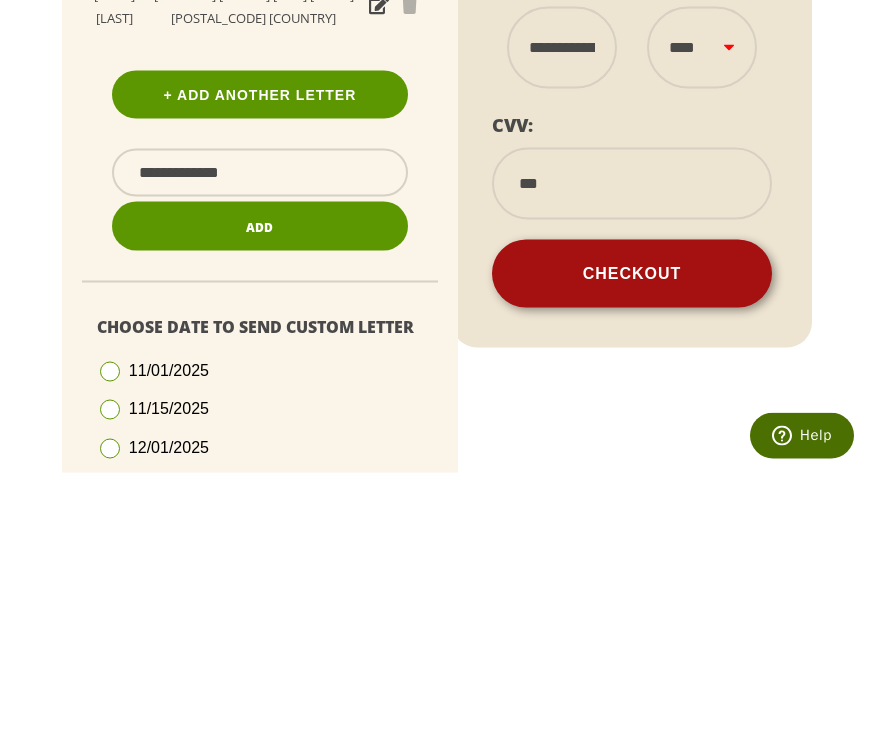 type on "***" 